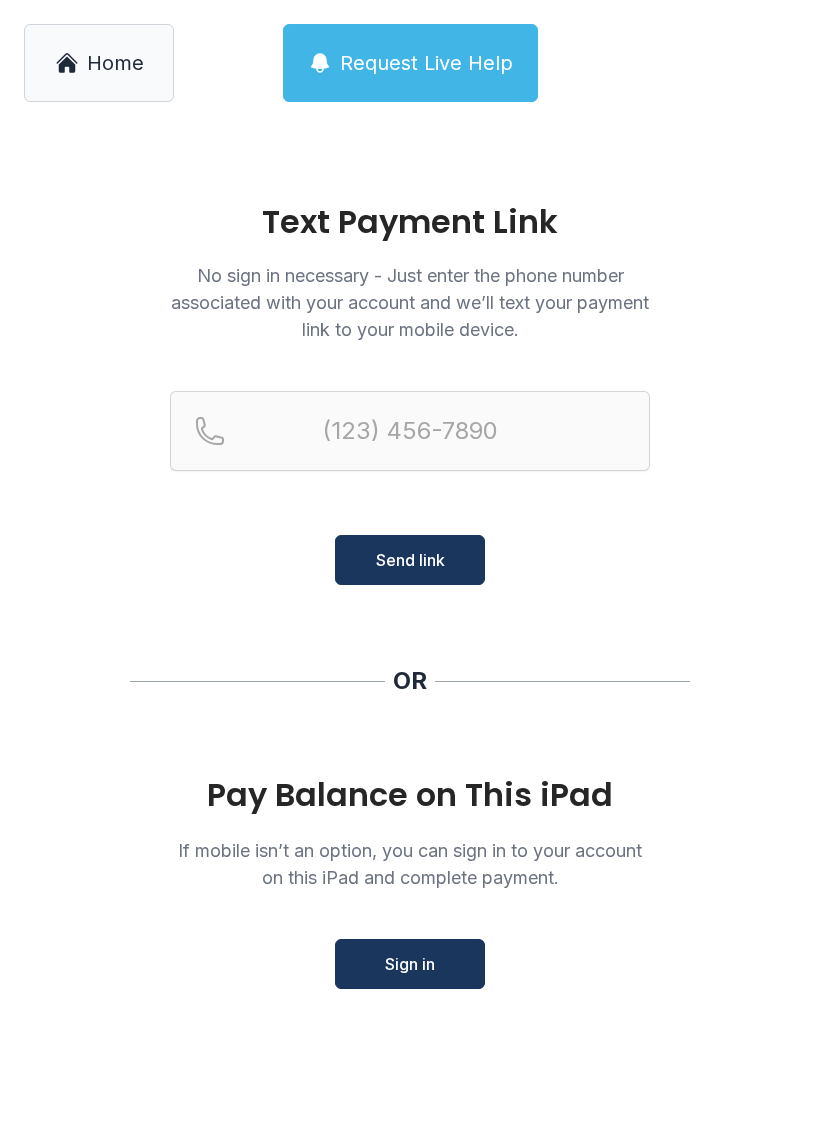 scroll, scrollTop: 0, scrollLeft: 0, axis: both 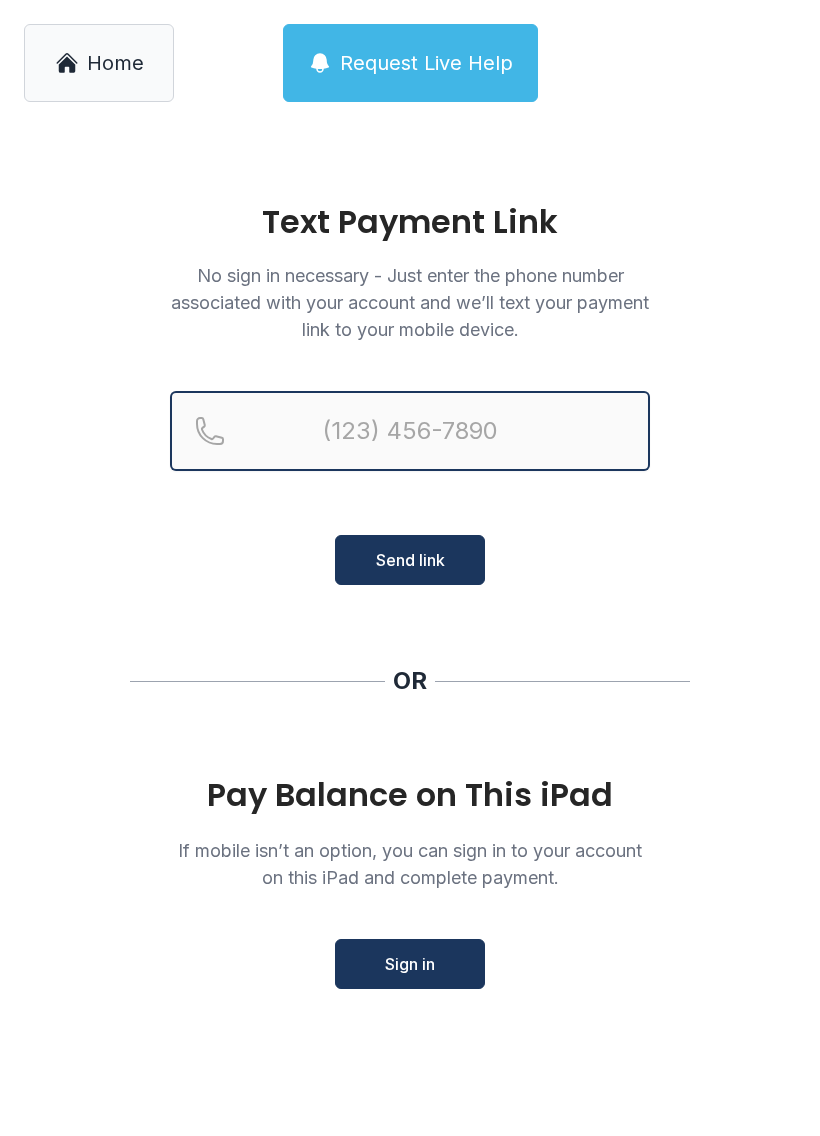 click at bounding box center (410, 431) 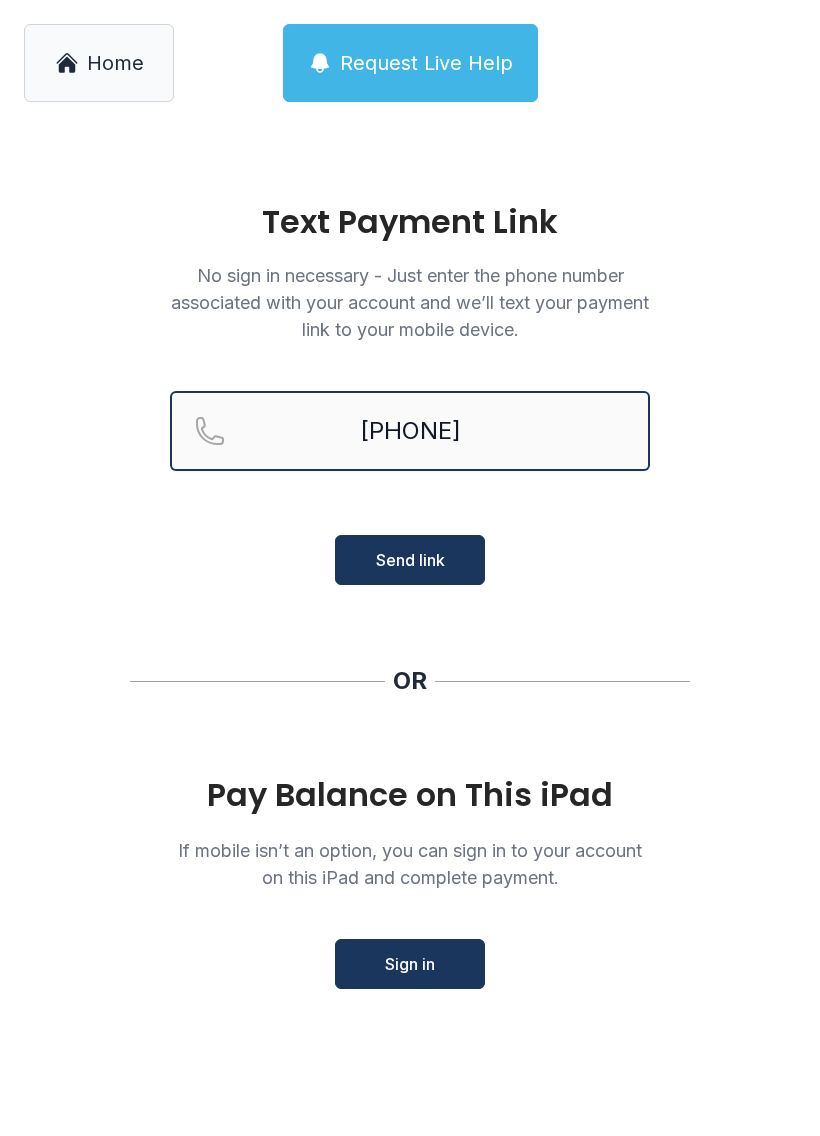 type on "[PHONE]" 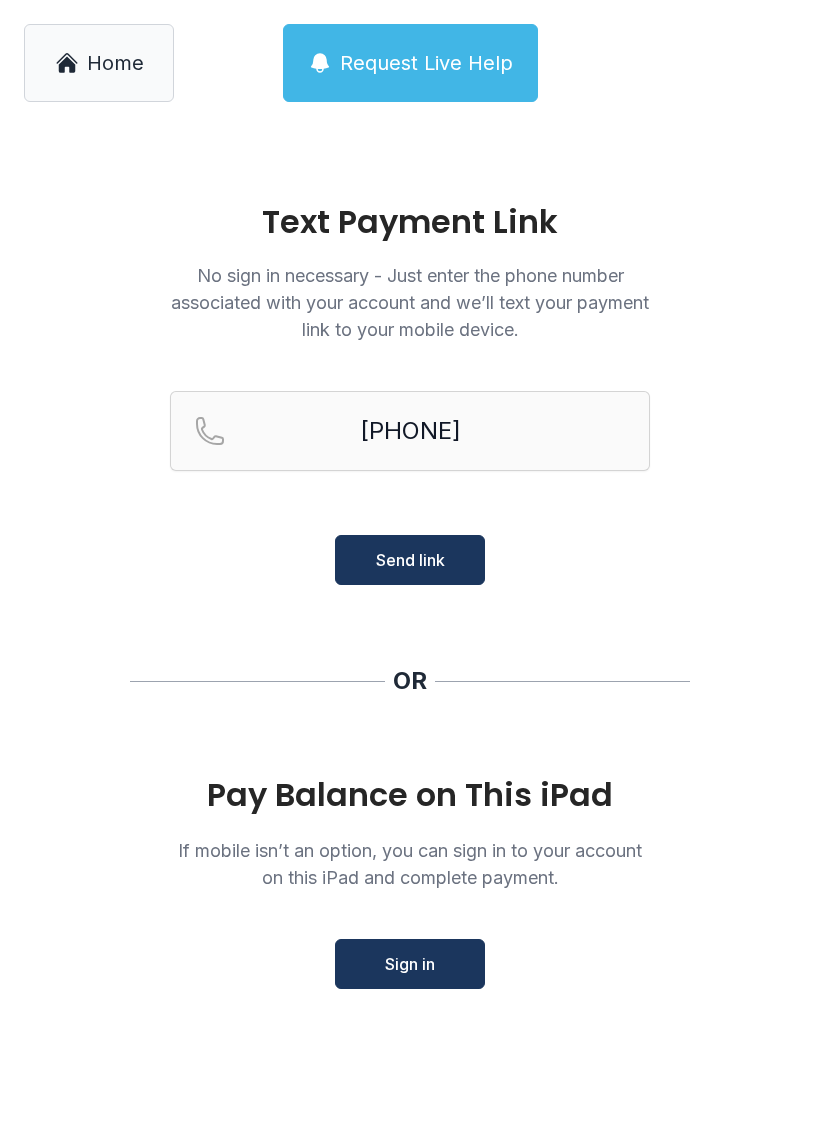 click on "Send link" at bounding box center (410, 560) 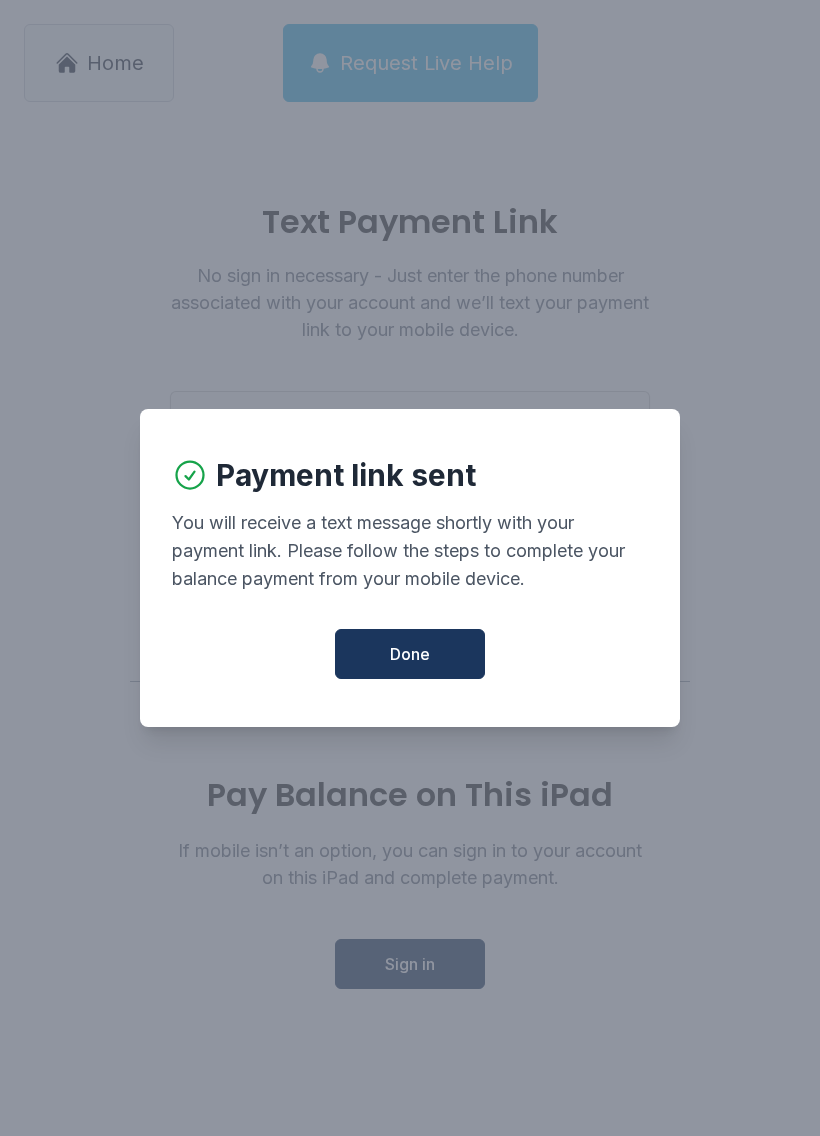 click on "Done" at bounding box center [410, 654] 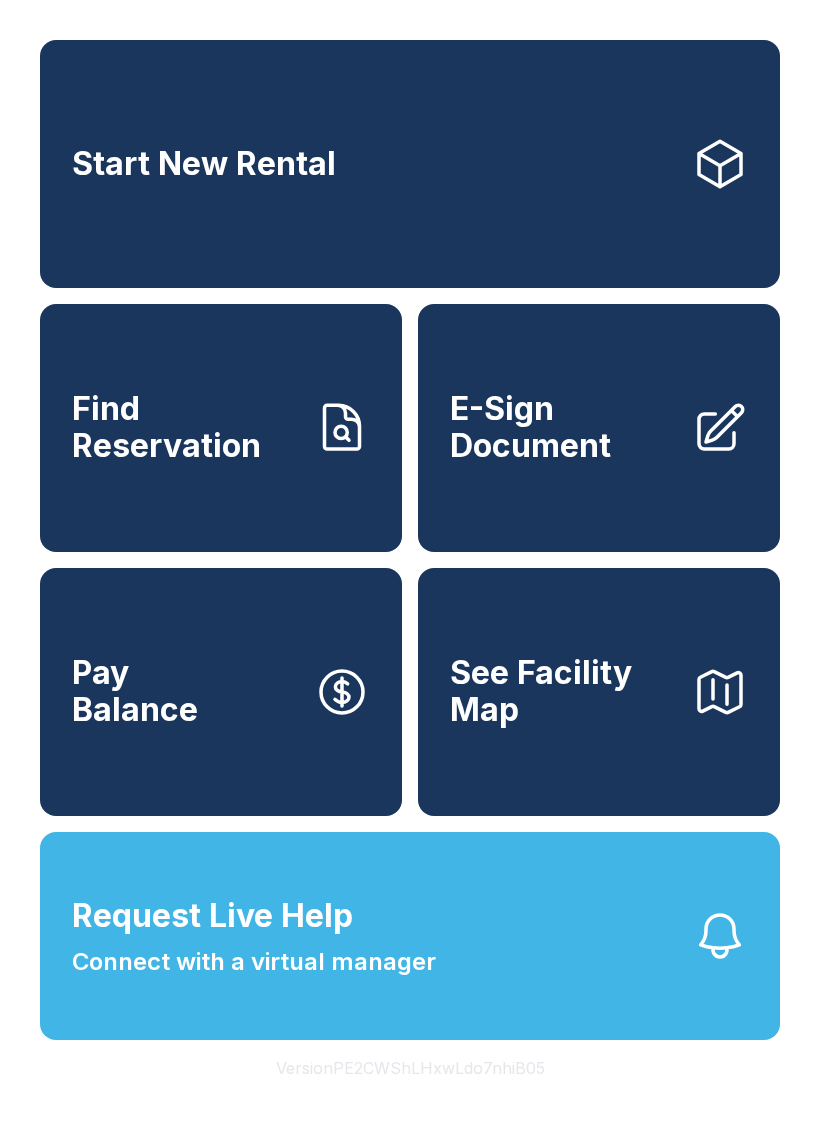 click on "Find Reservation" at bounding box center (185, 427) 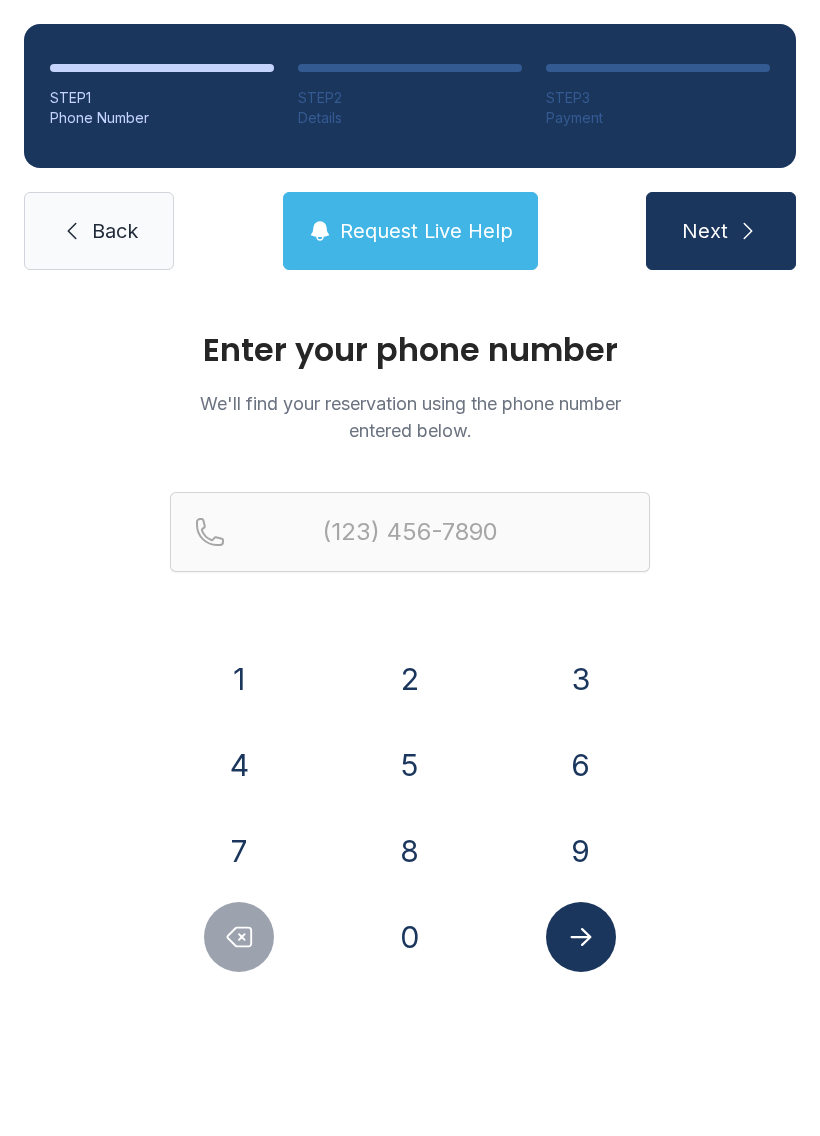click 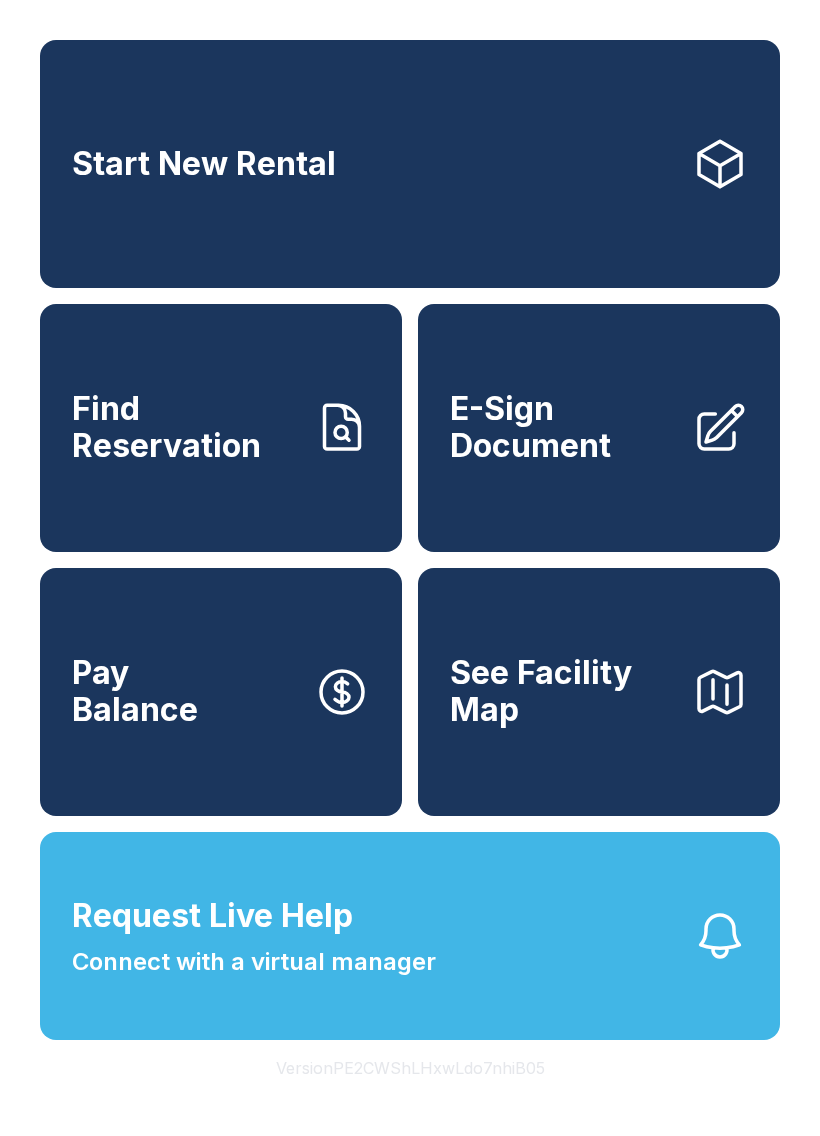 click on "Connect with a virtual manager" at bounding box center (254, 962) 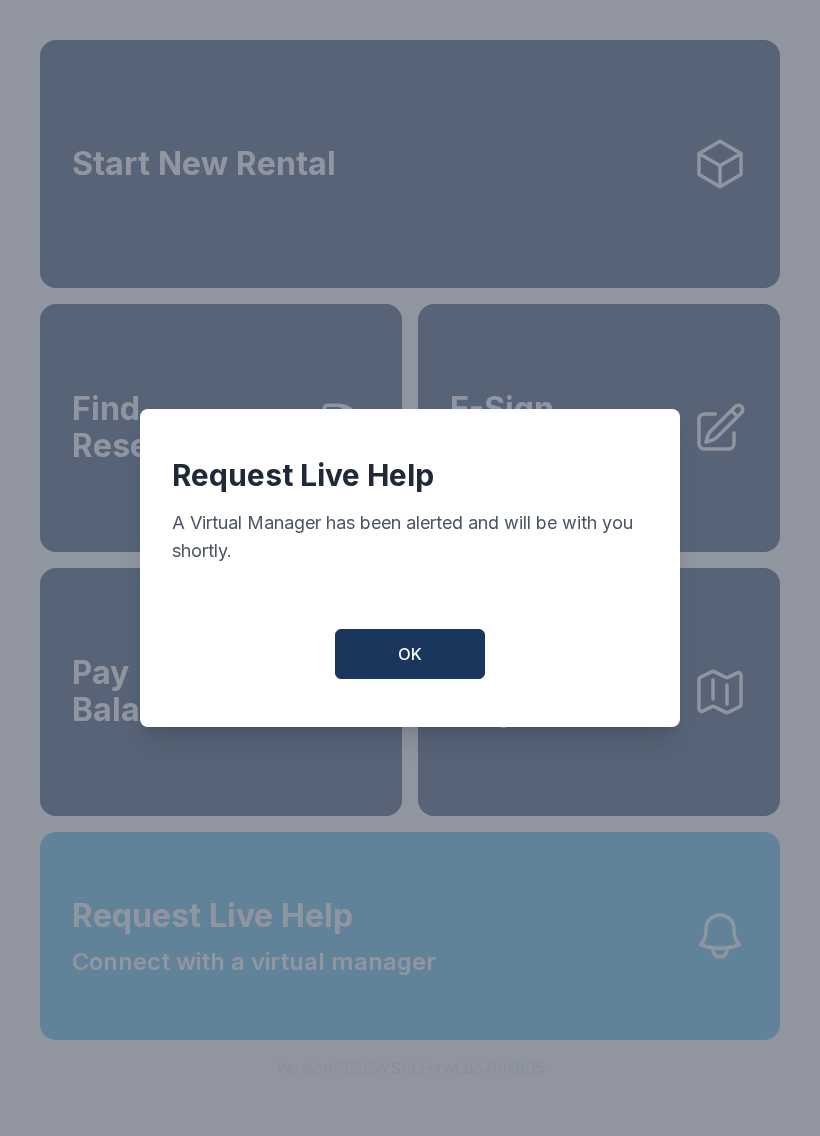 click on "OK" at bounding box center [410, 654] 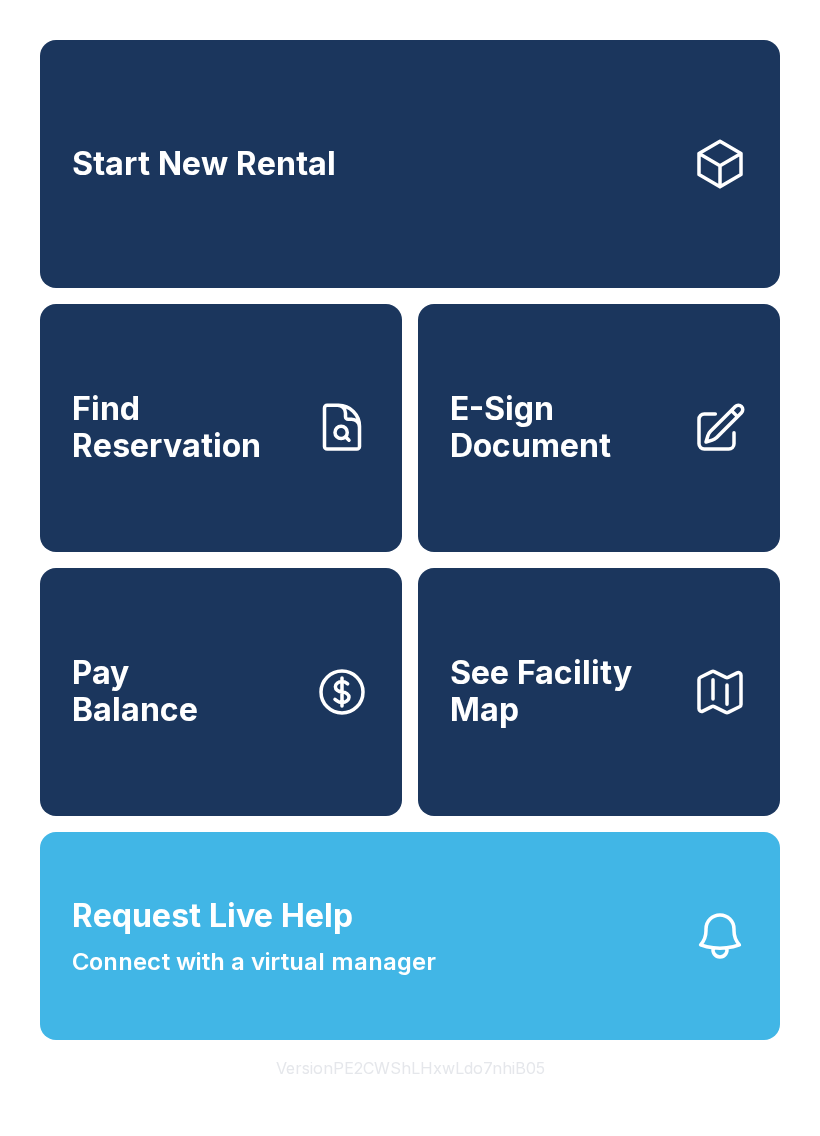 click on "Start New Rental" at bounding box center [204, 164] 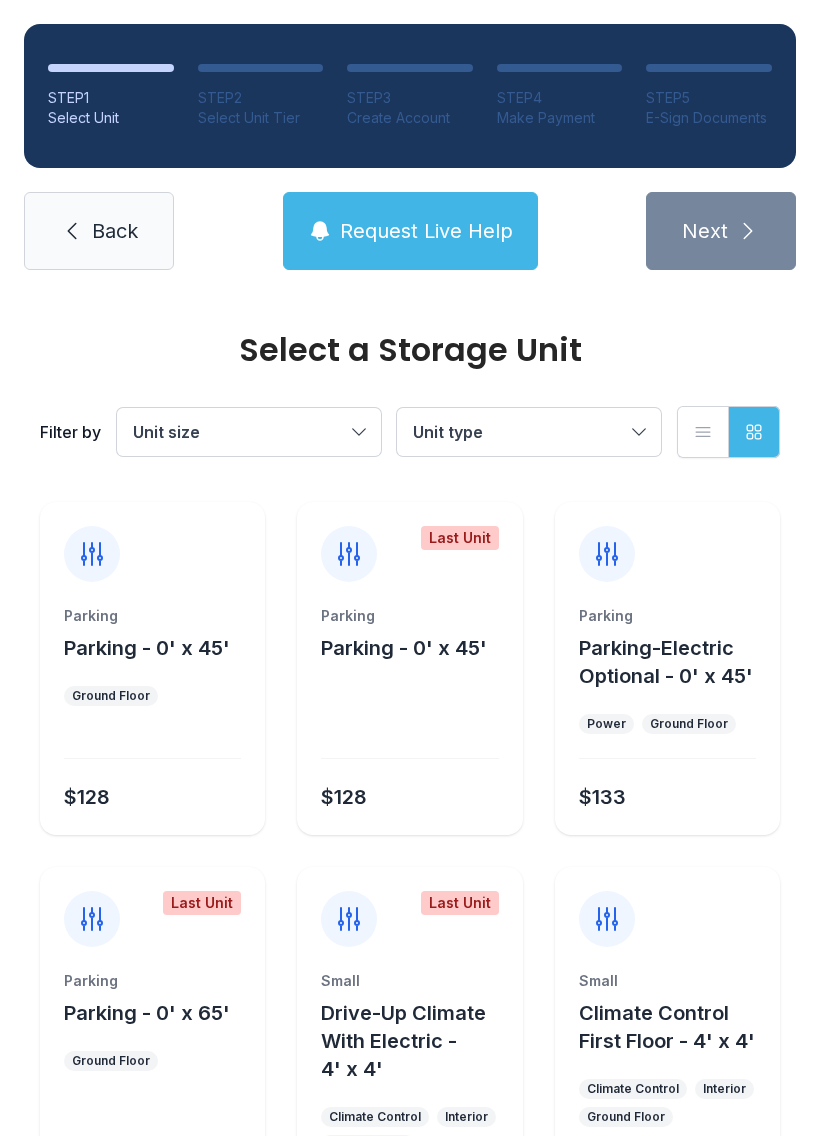 click on "Unit size" at bounding box center [239, 432] 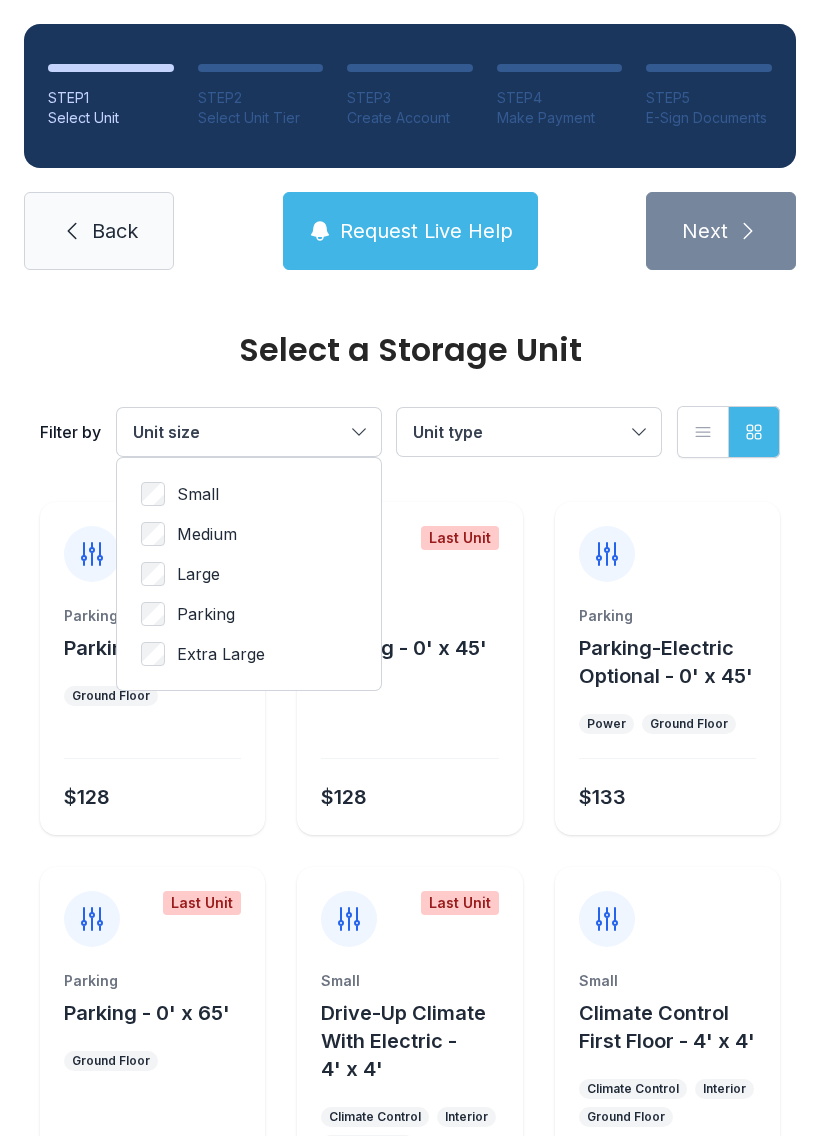 click on "Medium" at bounding box center (207, 534) 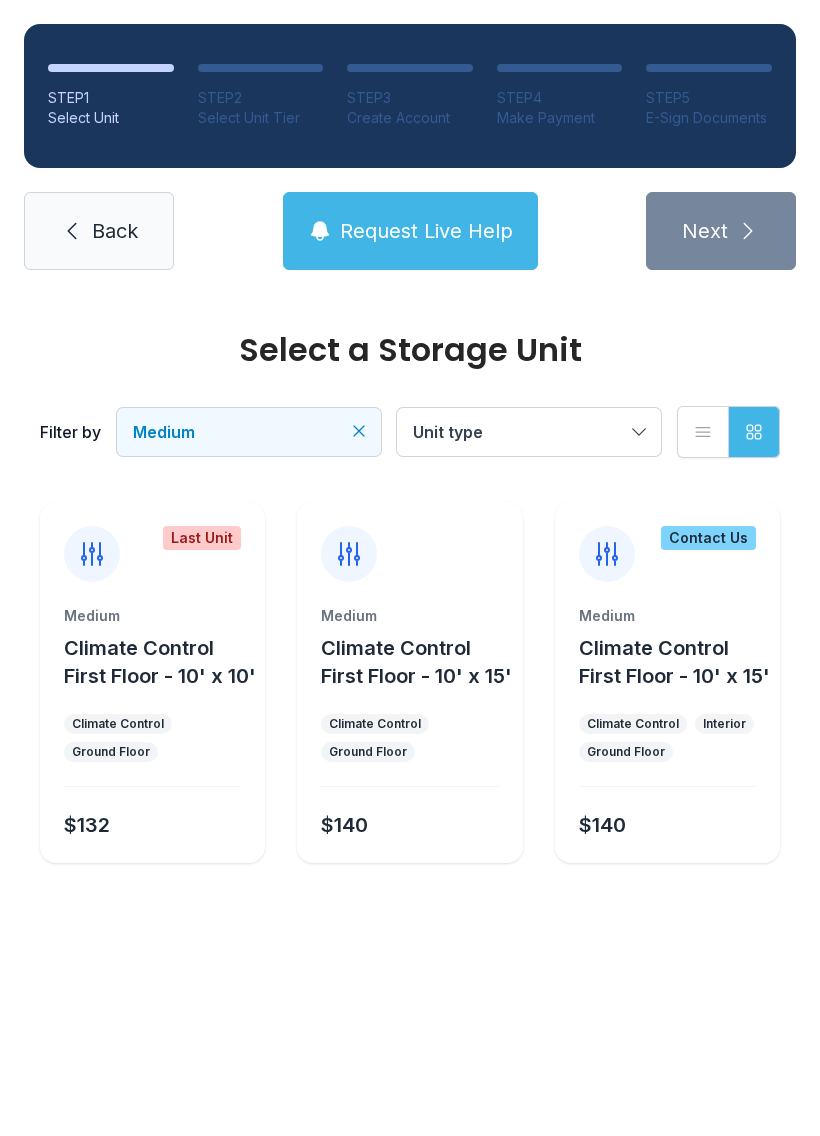 click on "Unit type" at bounding box center [529, 432] 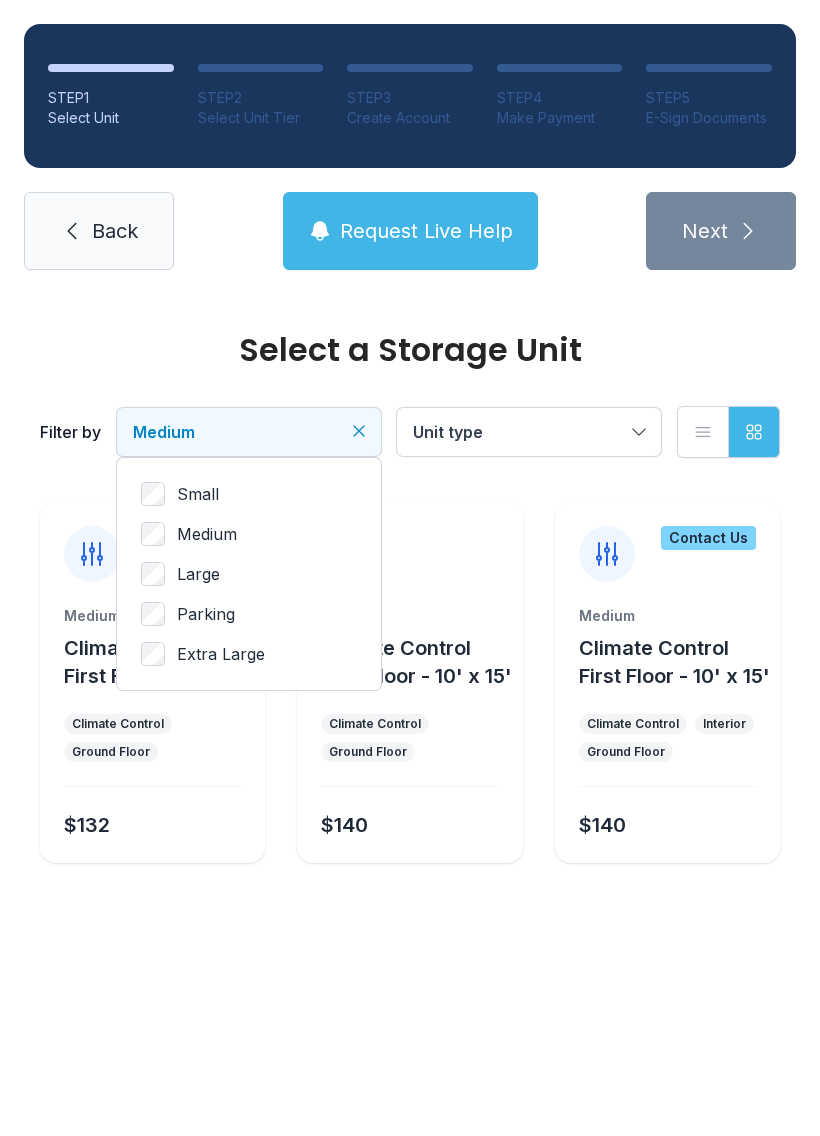 click on "Small" at bounding box center [249, 494] 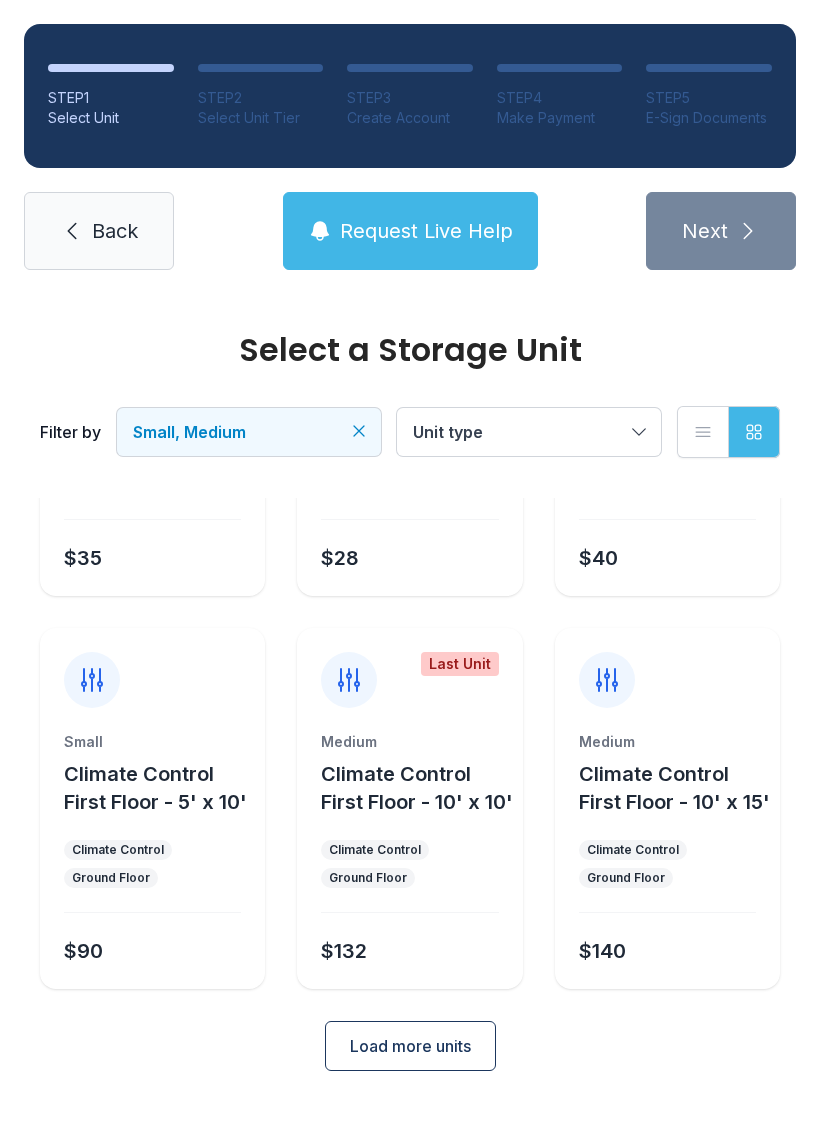 scroll, scrollTop: 294, scrollLeft: 0, axis: vertical 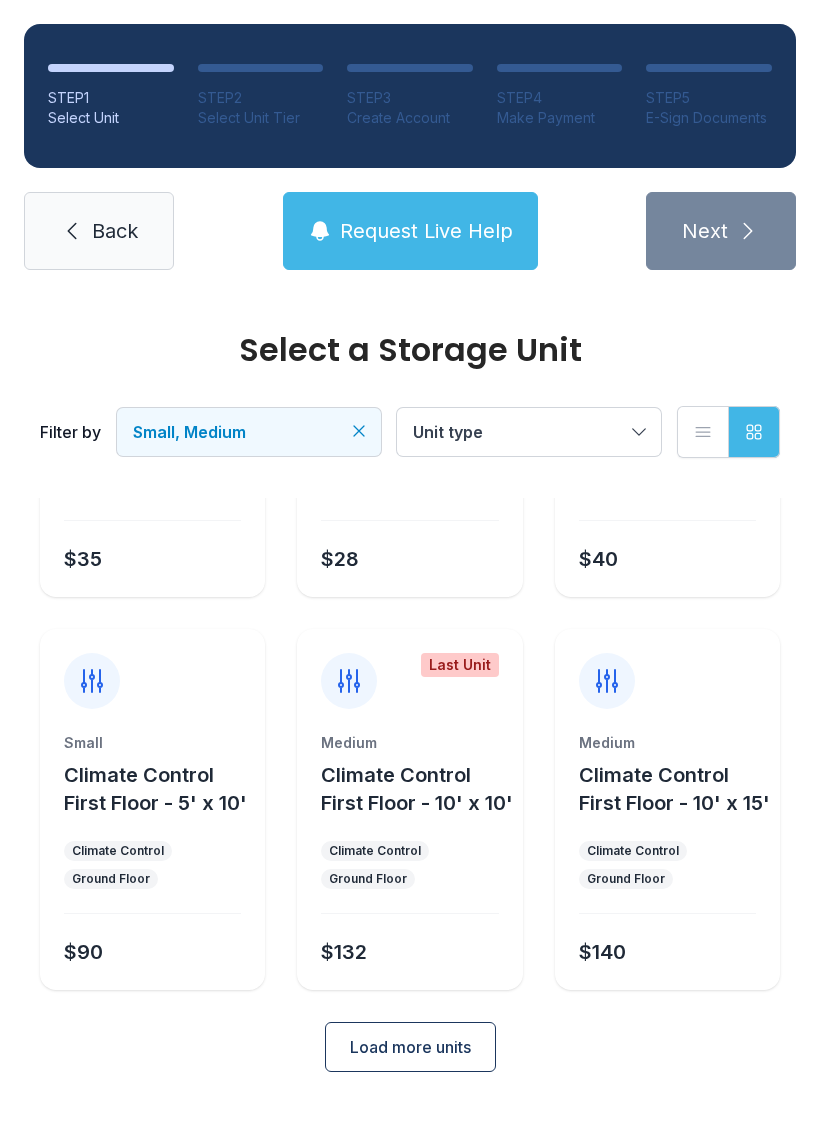 click on "Request Live Help" at bounding box center [410, 231] 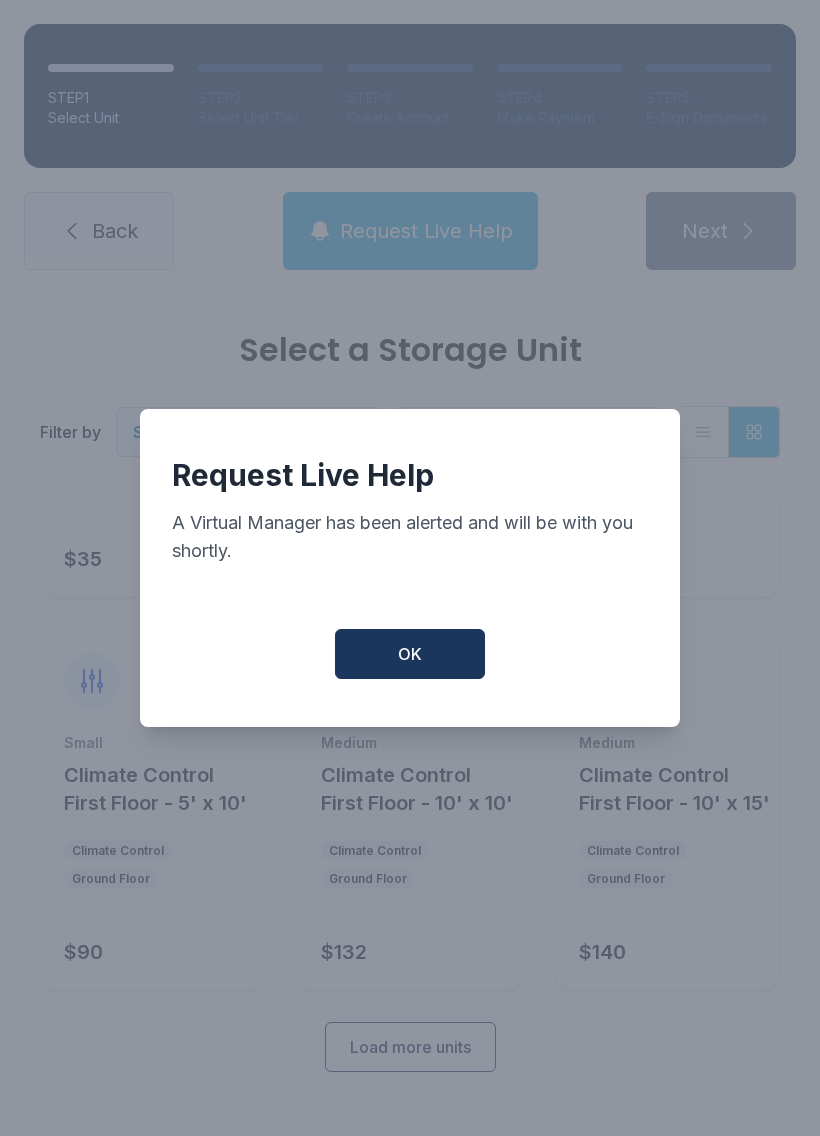 click on "OK" at bounding box center (410, 654) 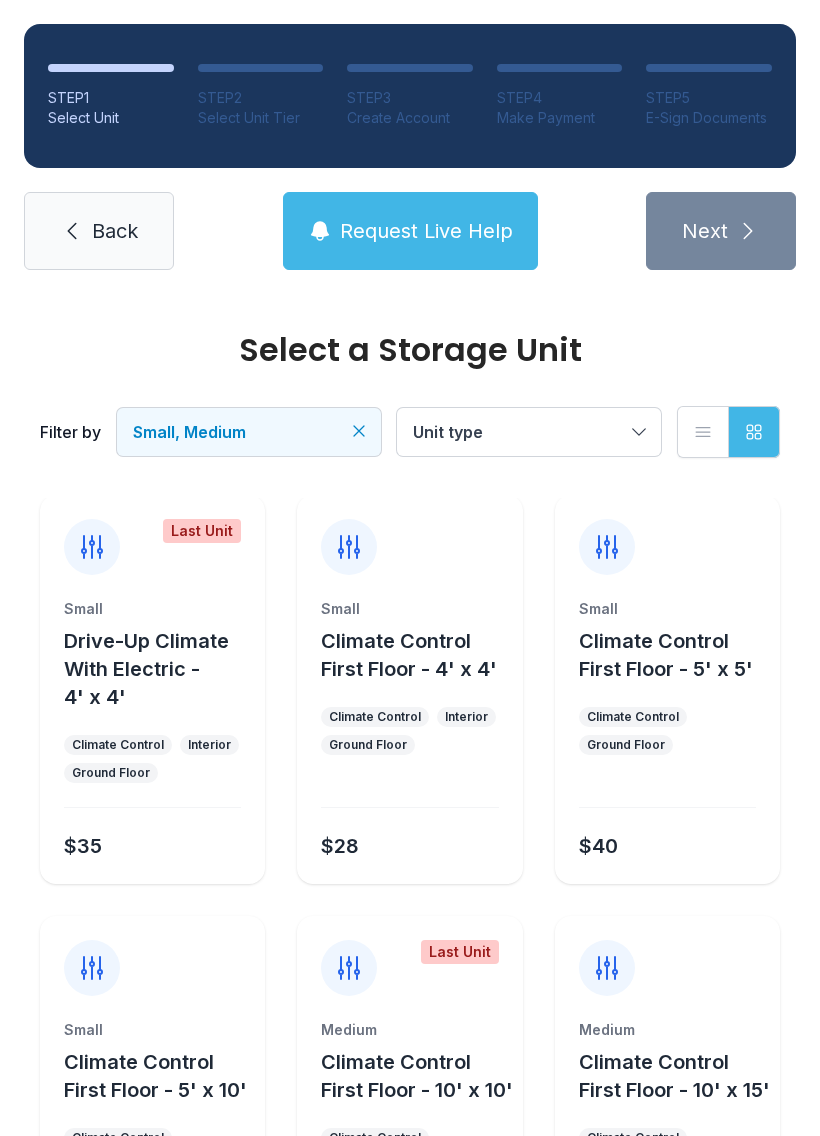 scroll, scrollTop: 8, scrollLeft: 0, axis: vertical 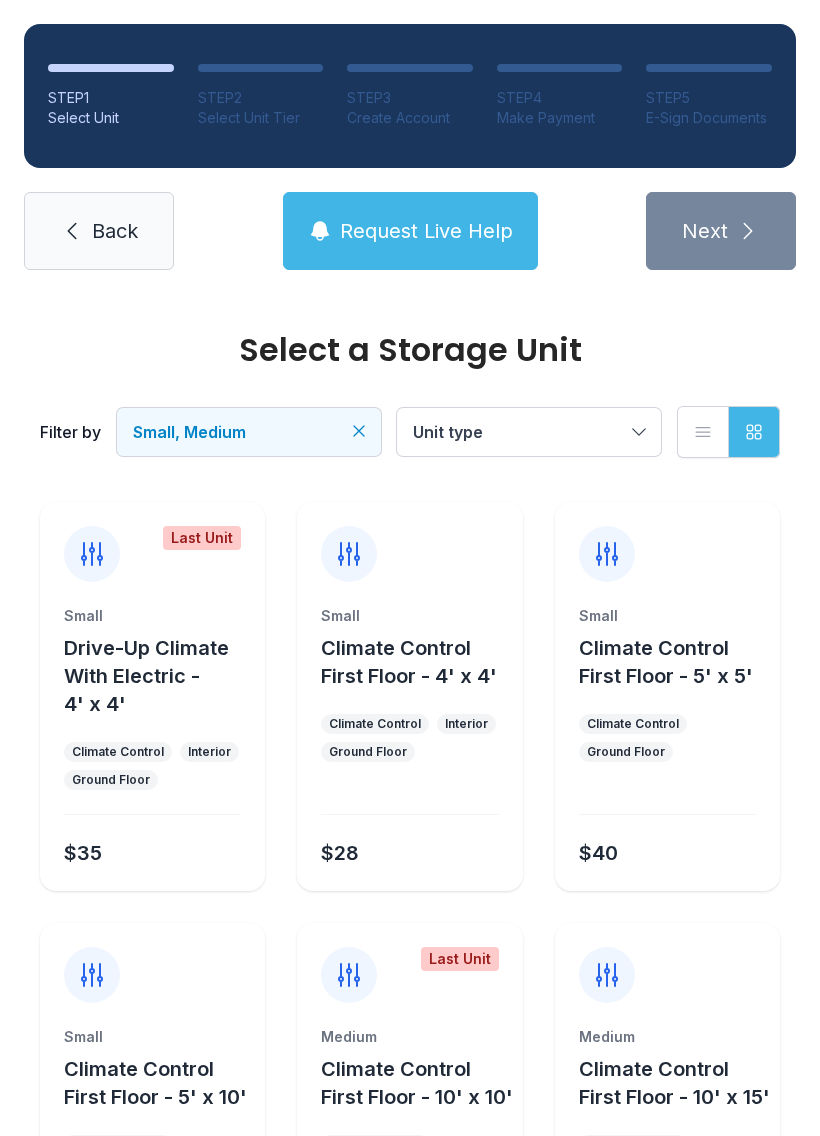 click on "Climate Control" at bounding box center [633, 724] 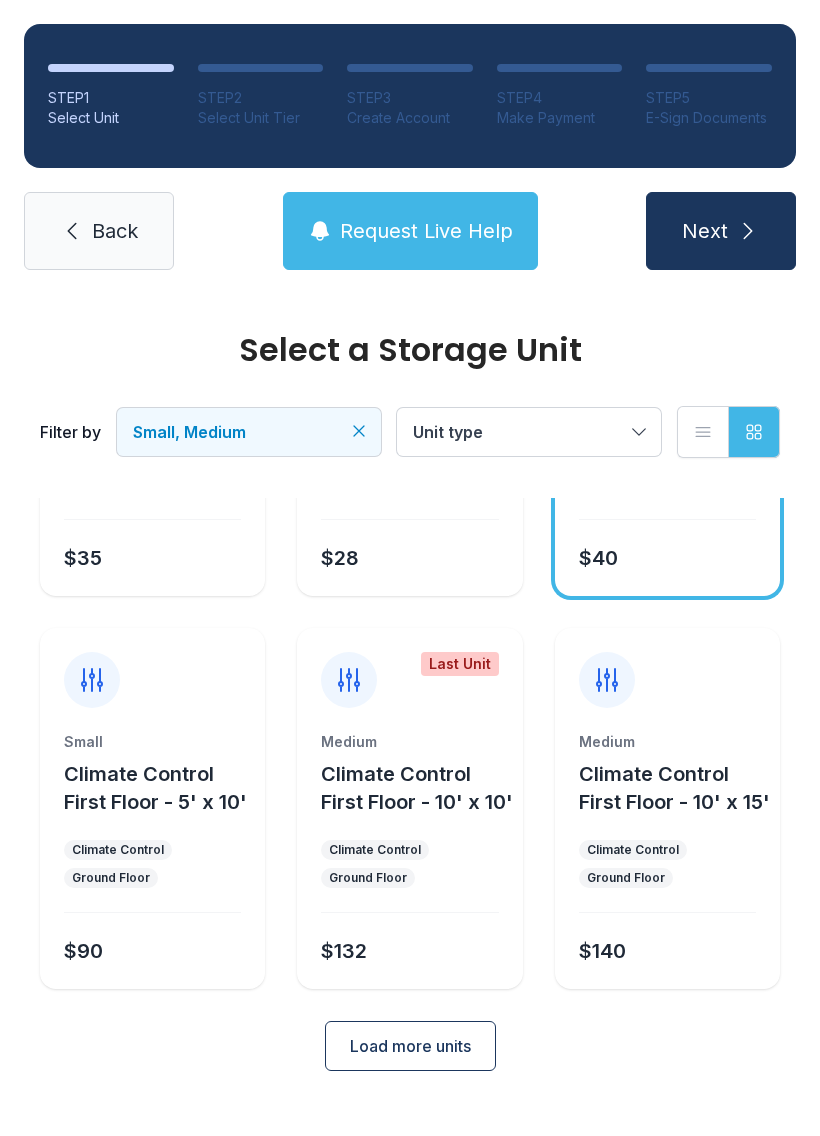 scroll, scrollTop: 294, scrollLeft: 0, axis: vertical 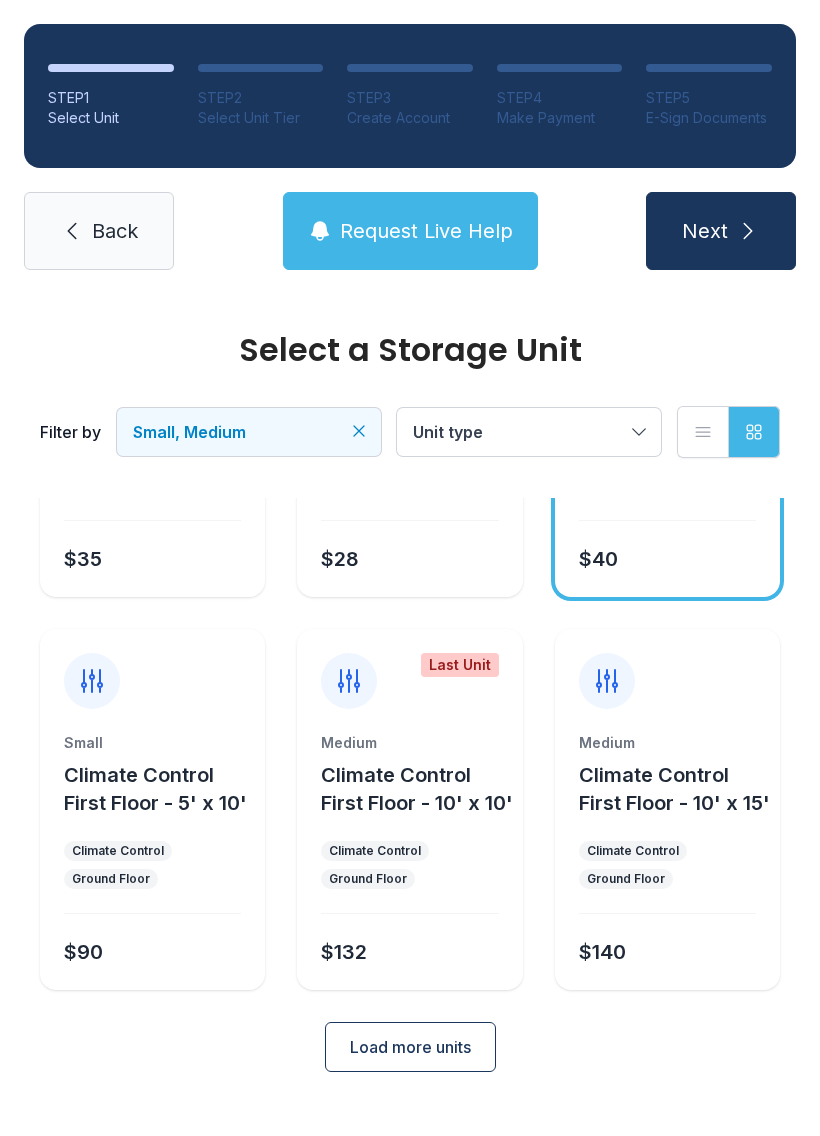 click on "Medium Climate Control First Floor - 10' x 10' Climate Control Ground Floor $132" at bounding box center (409, 861) 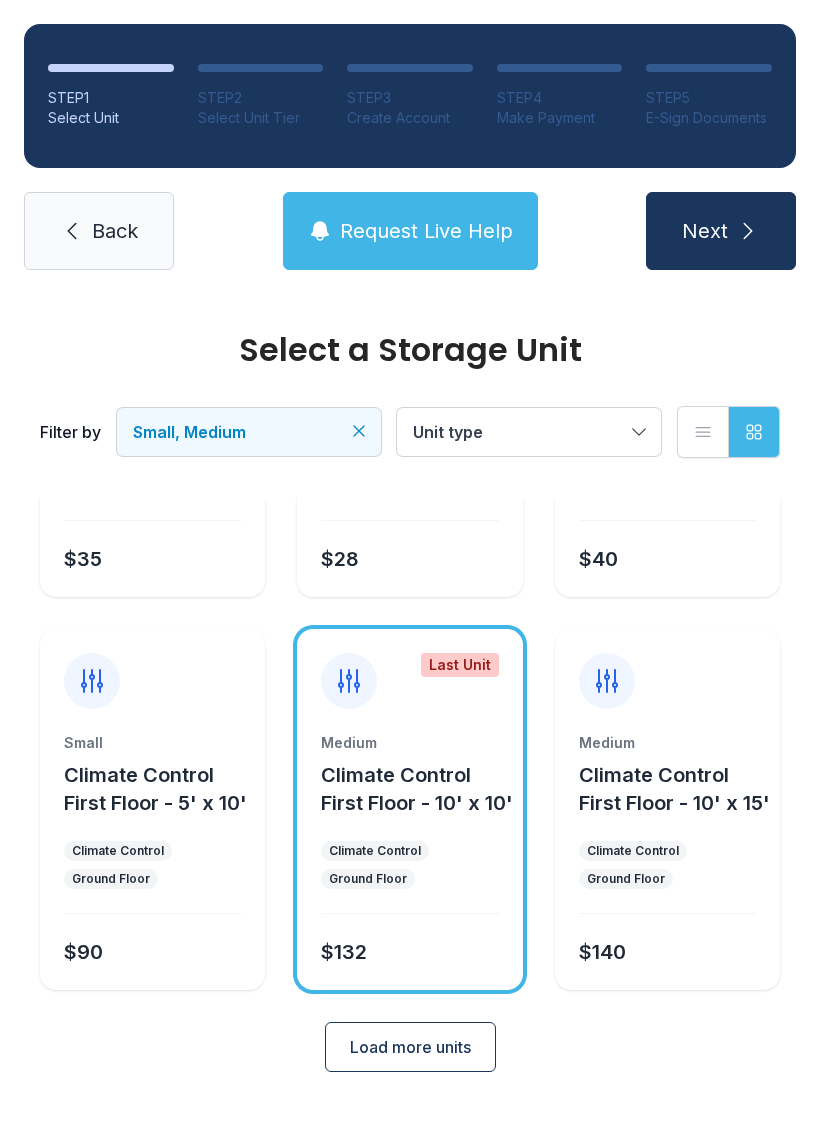 click on "Next" at bounding box center (705, 231) 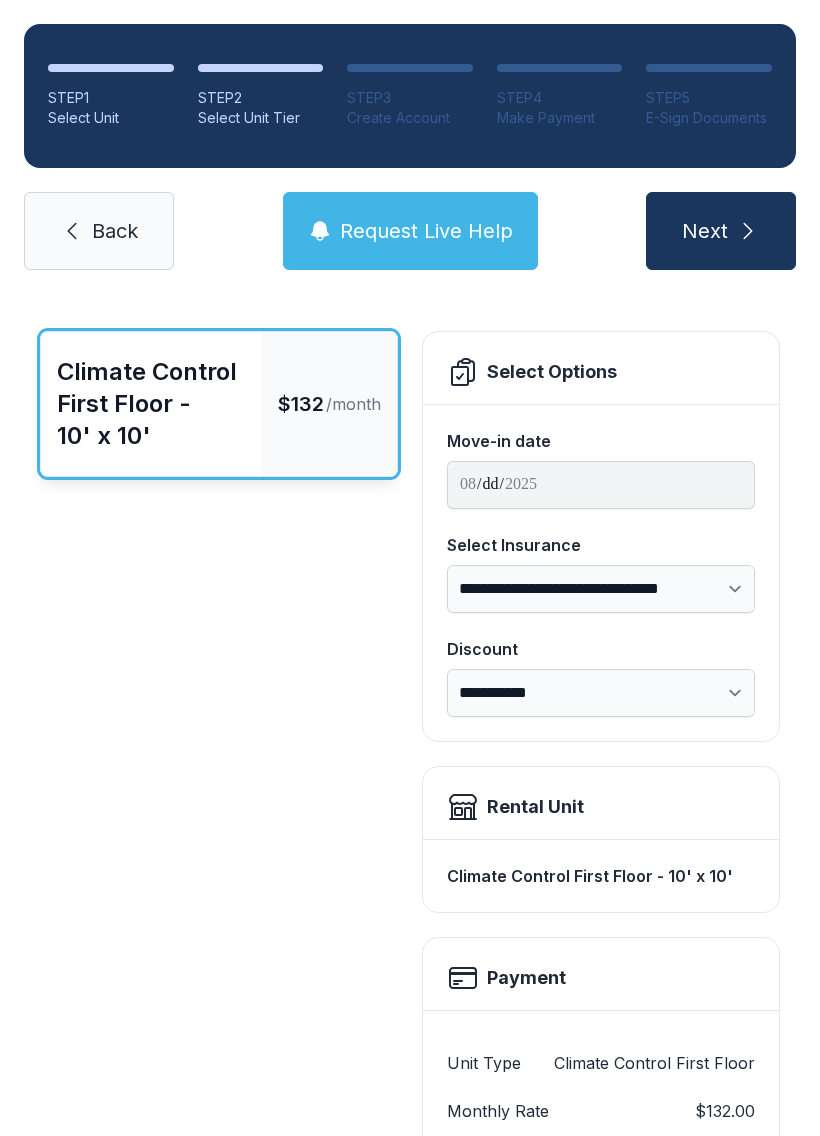 scroll, scrollTop: 77, scrollLeft: 0, axis: vertical 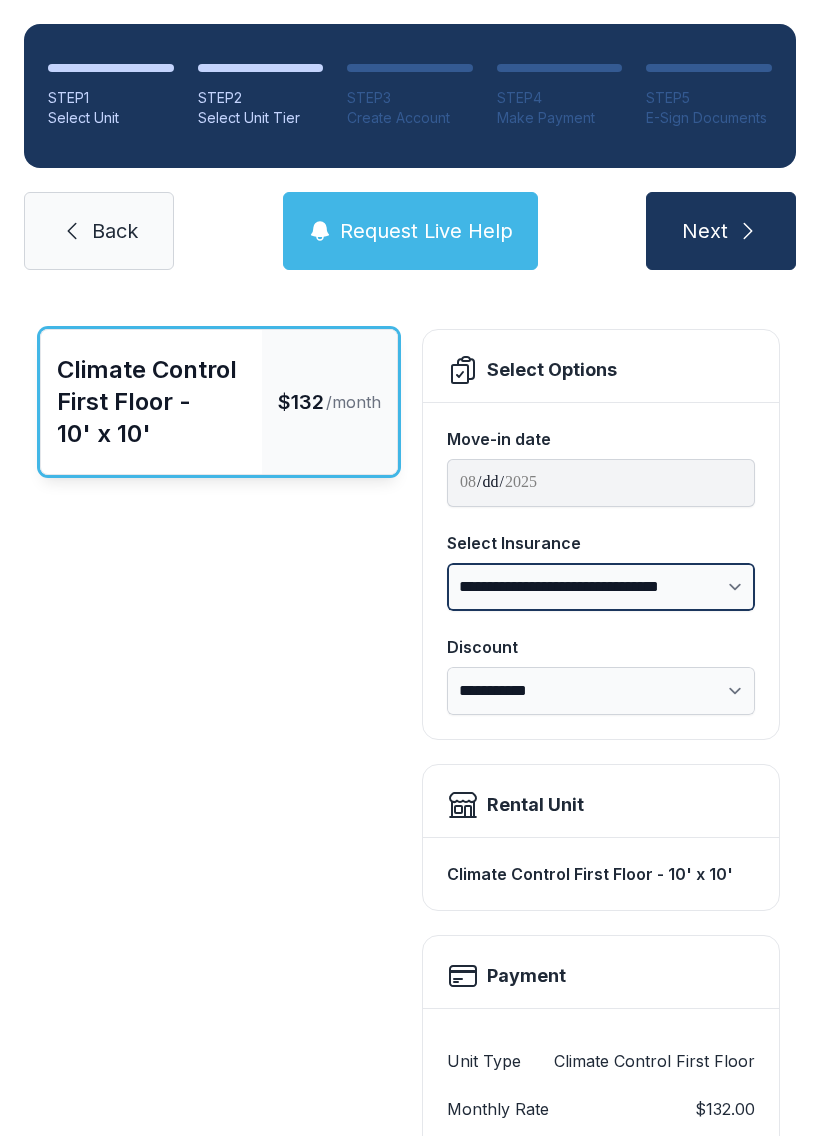 click on "**********" at bounding box center (601, 587) 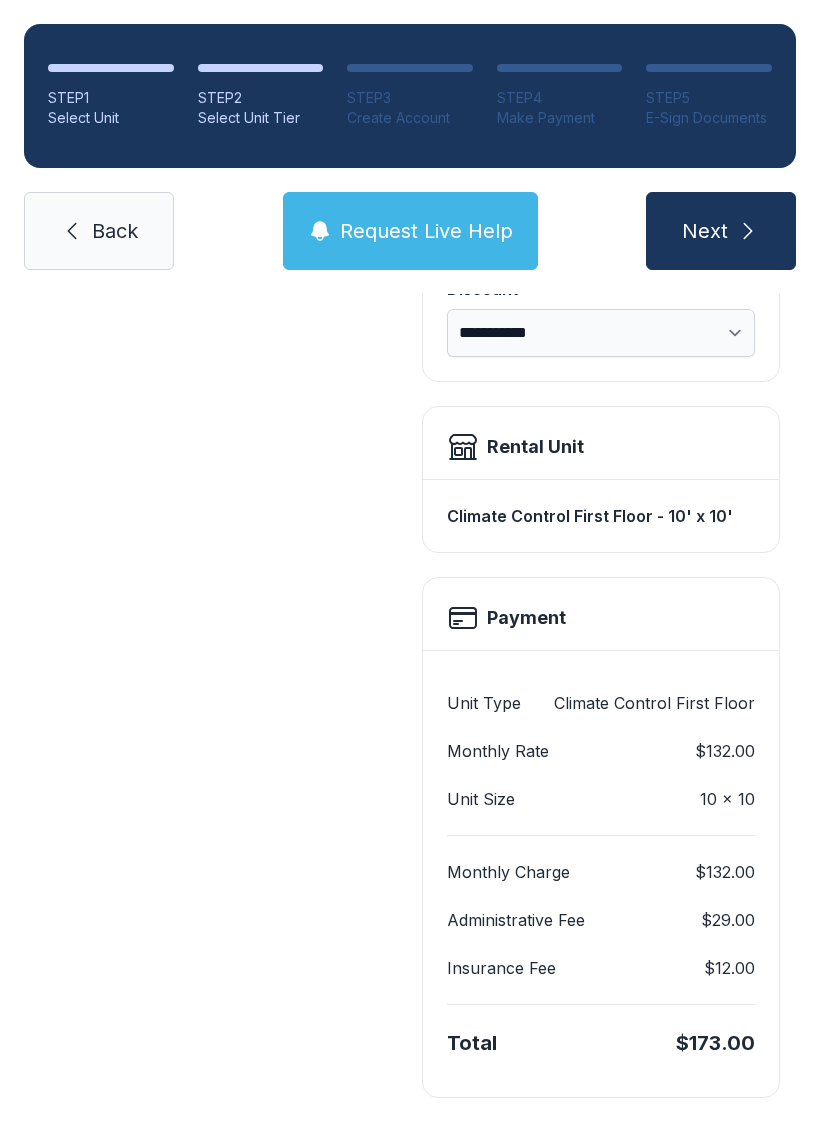 scroll, scrollTop: 433, scrollLeft: 0, axis: vertical 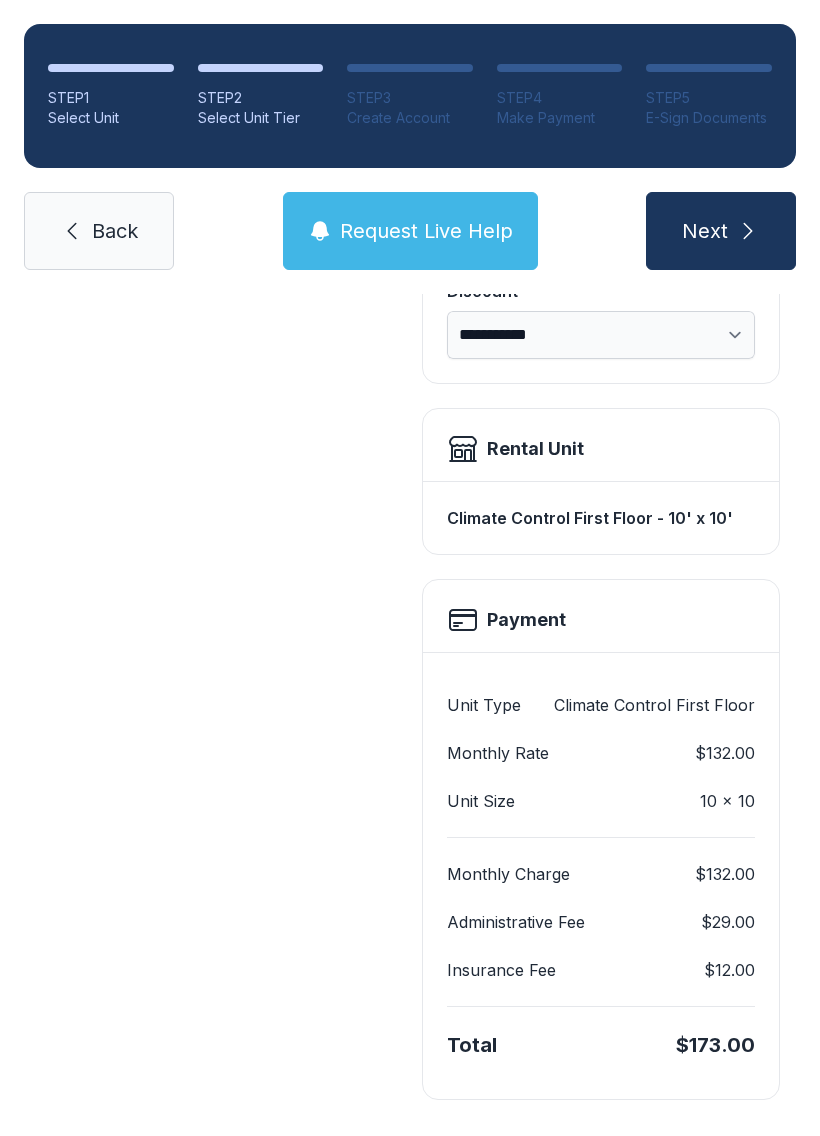 click on "Next" at bounding box center (721, 231) 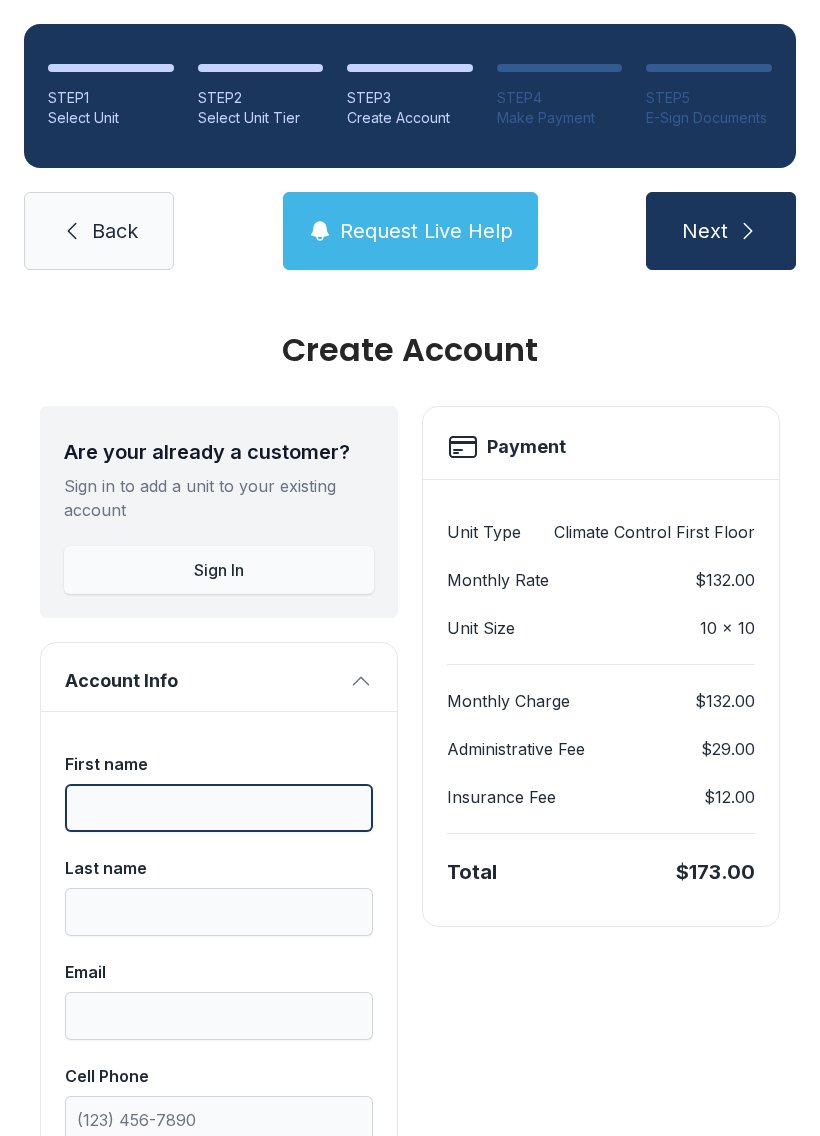 click on "First name" at bounding box center [219, 808] 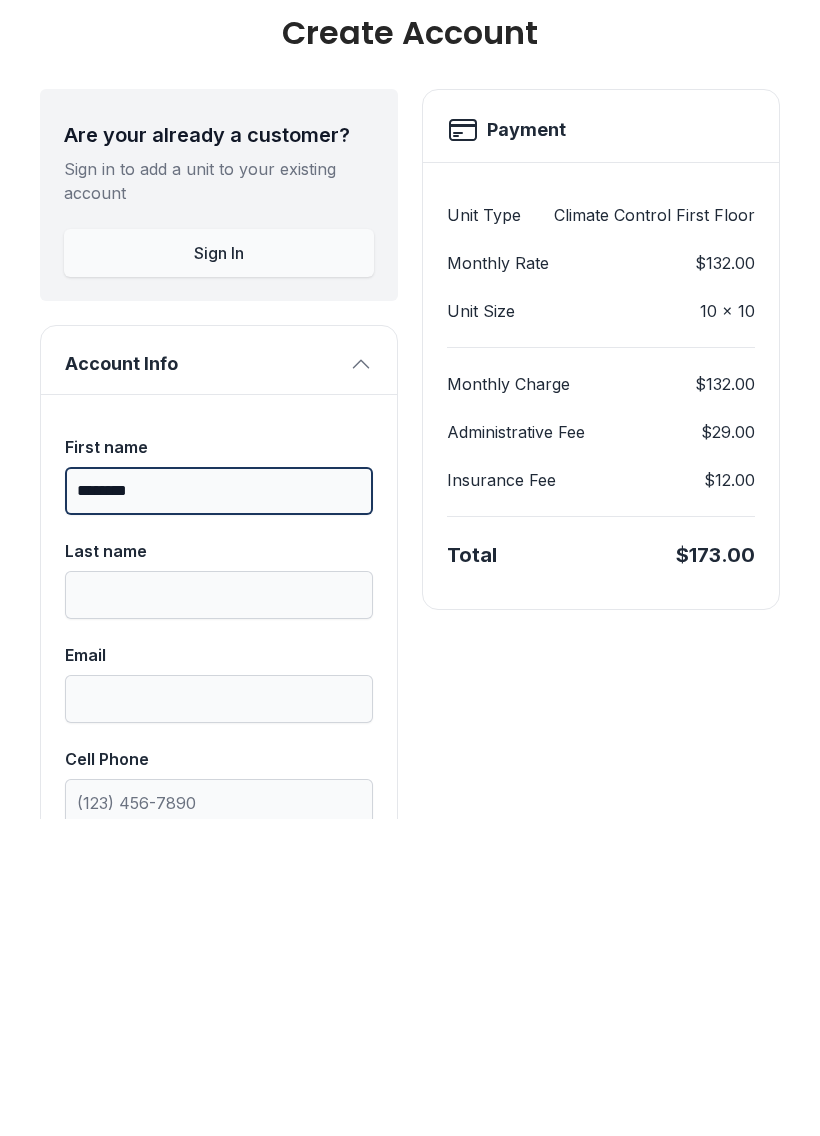 type on "********" 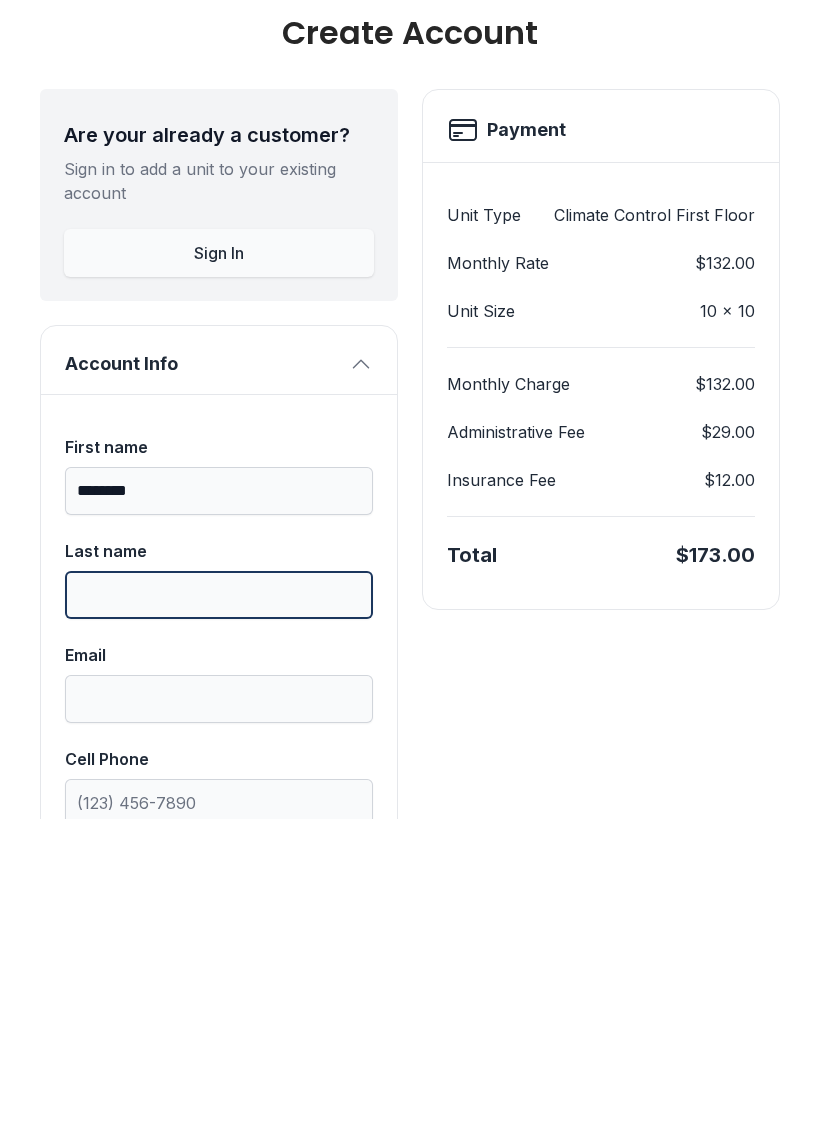 click on "Last name" at bounding box center (219, 912) 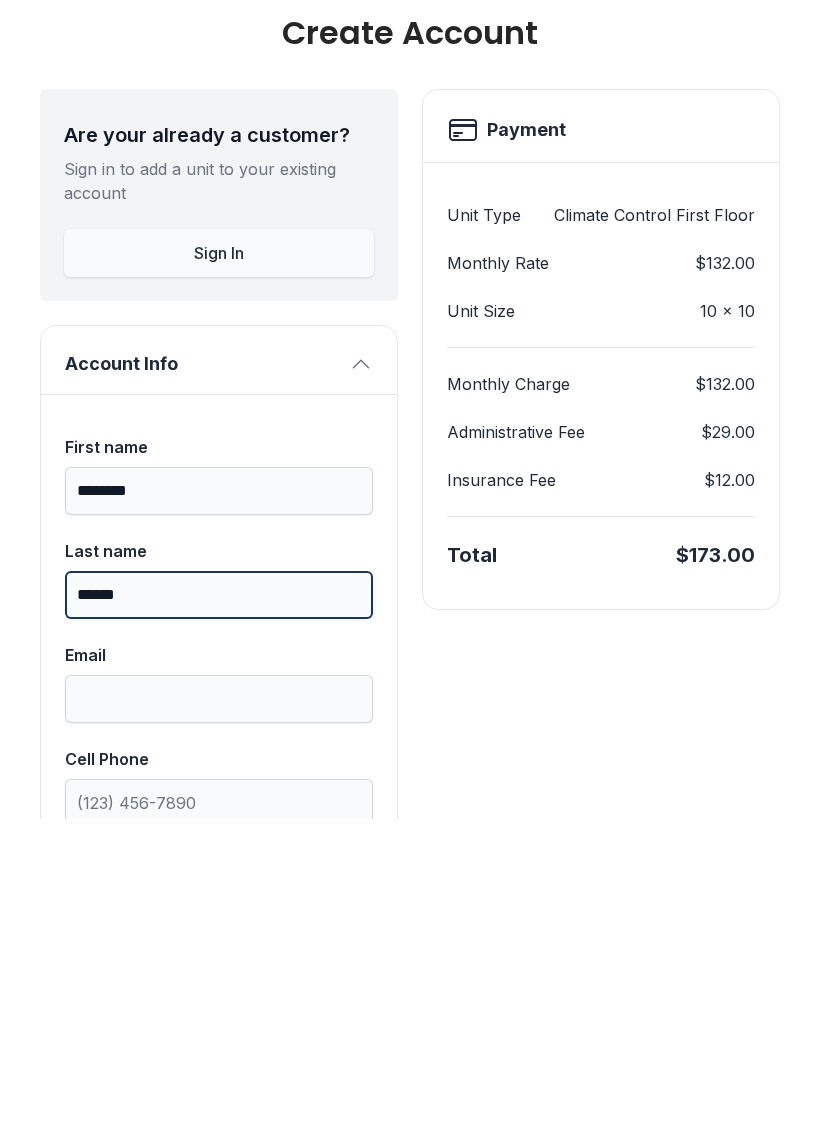 type on "******" 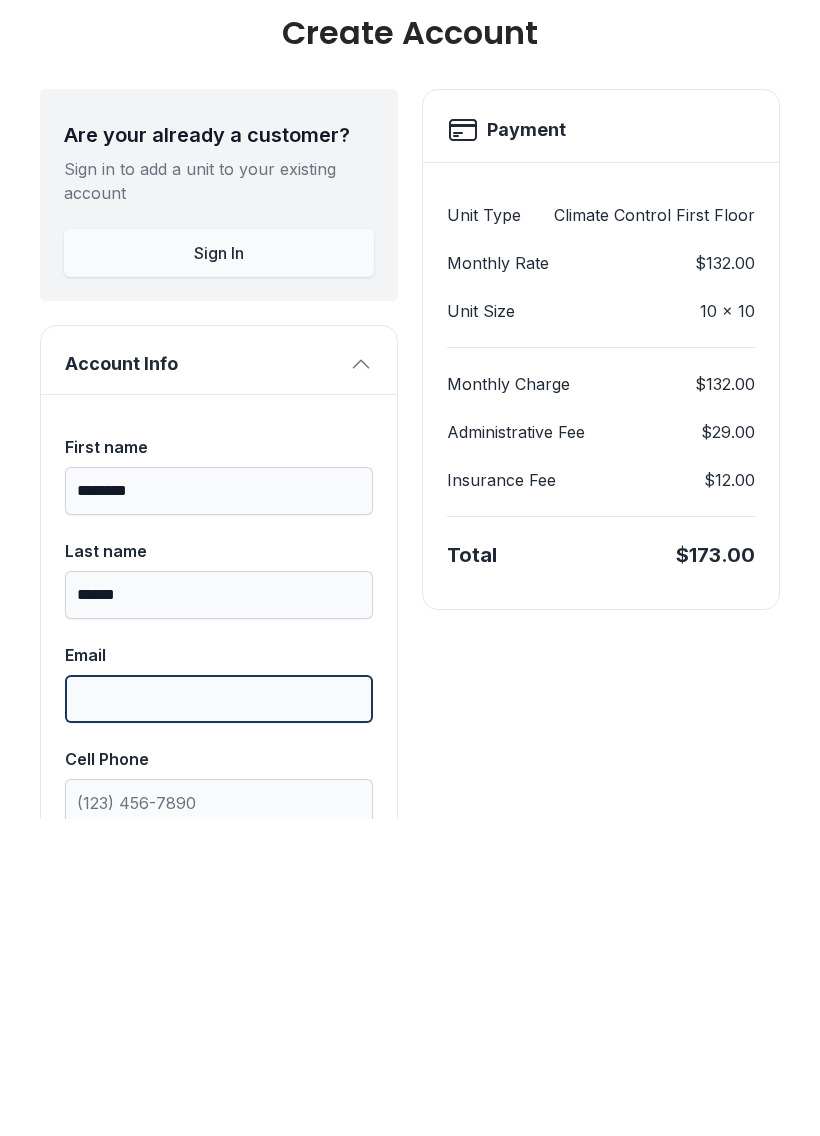 click on "Email" at bounding box center (219, 1016) 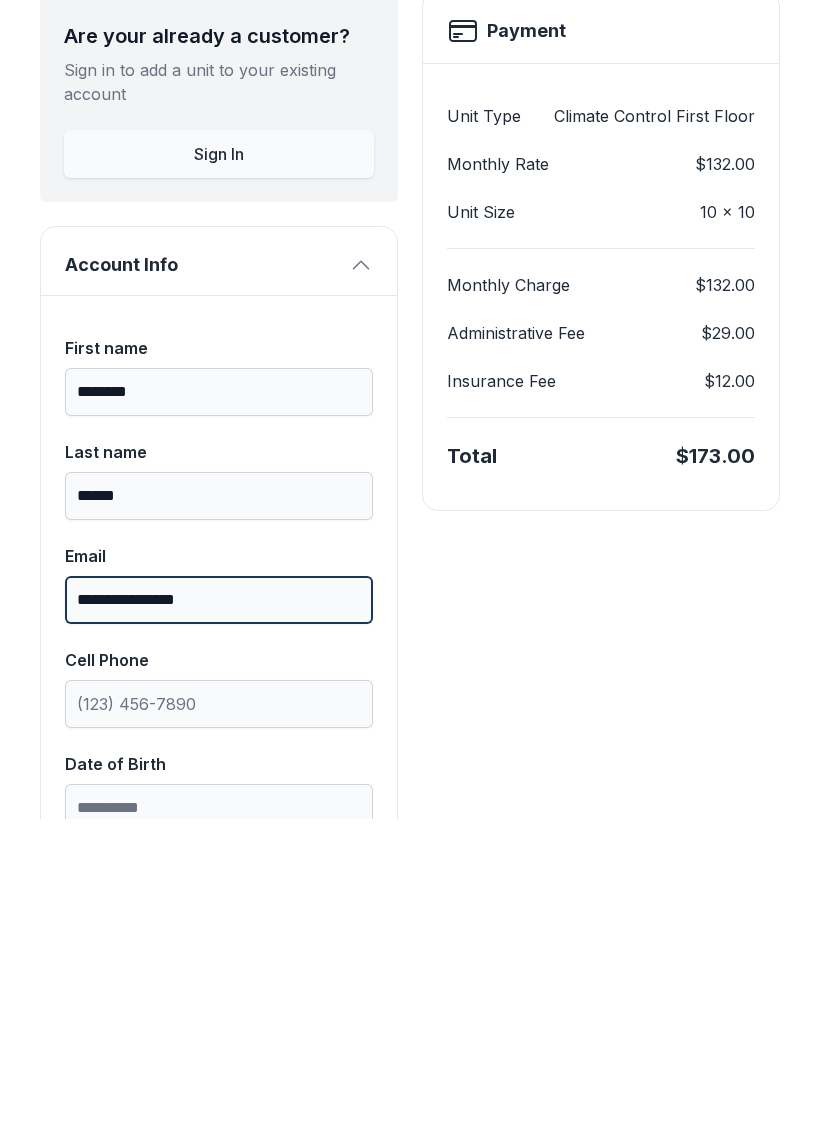 scroll, scrollTop: 153, scrollLeft: 0, axis: vertical 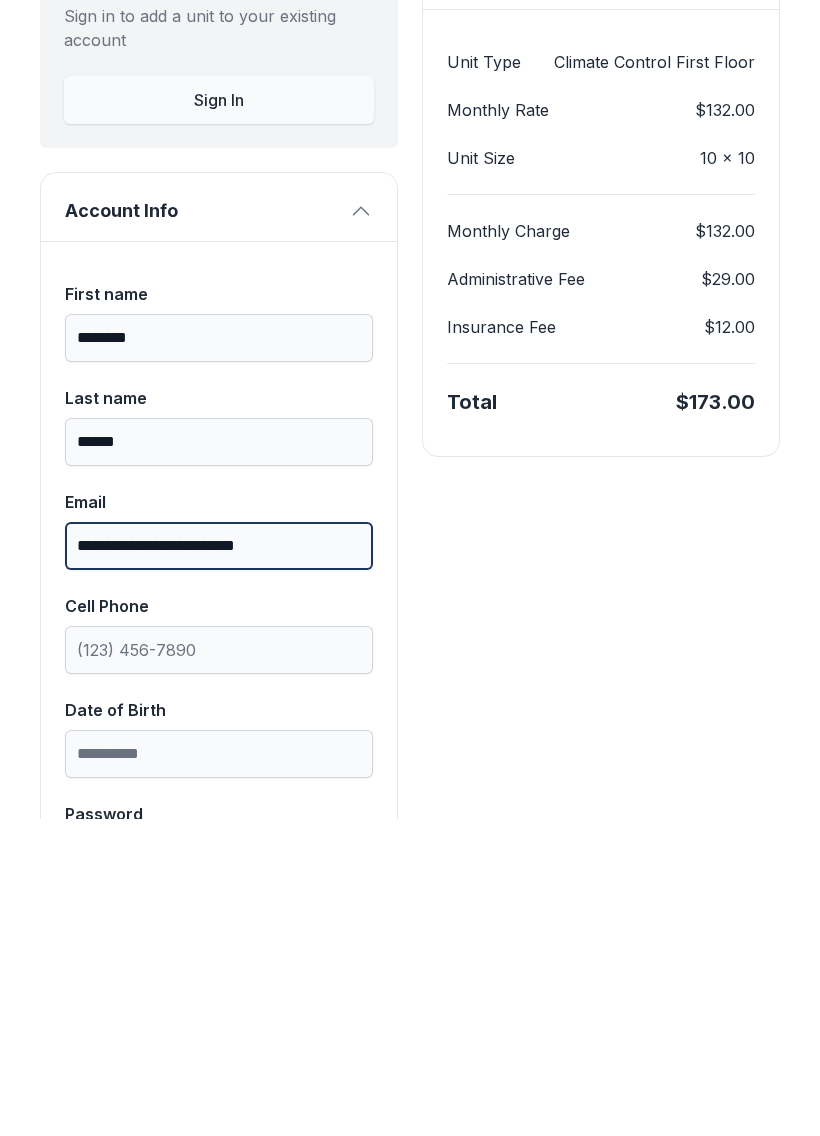 type on "**********" 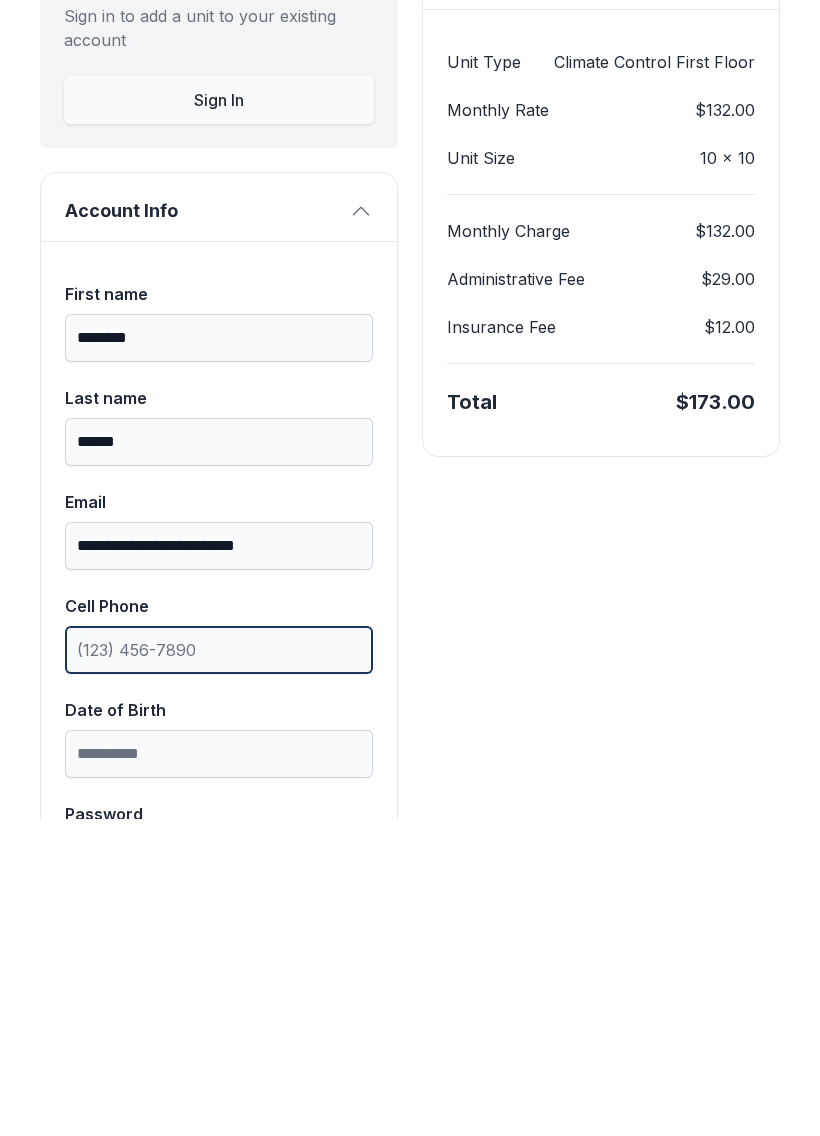 click on "Cell Phone" at bounding box center (219, 967) 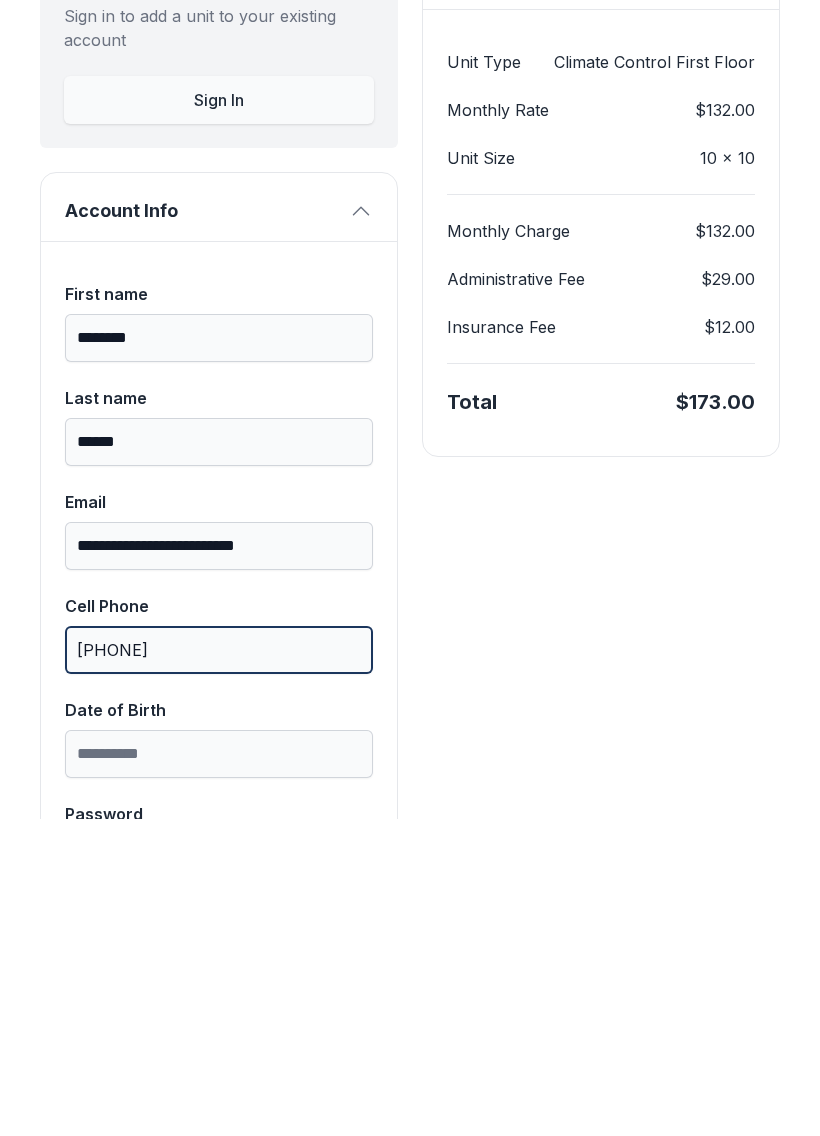 type on "[PHONE]" 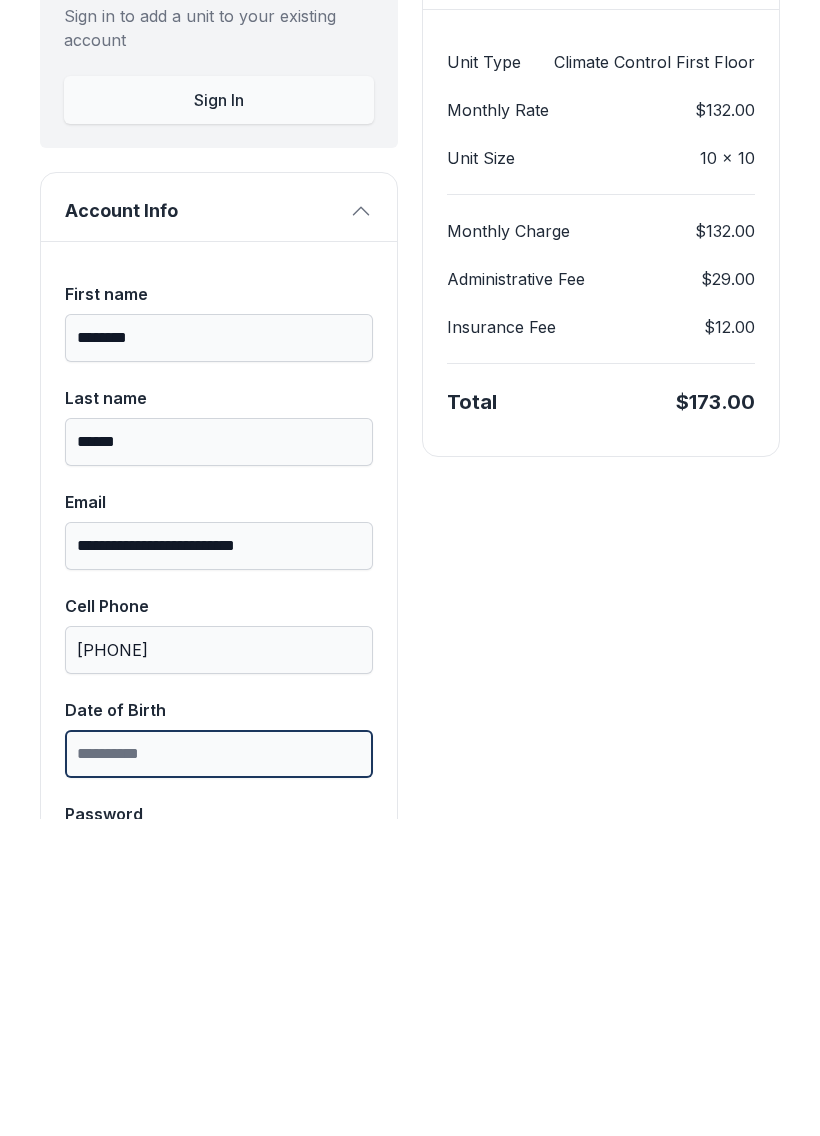 click on "Date of Birth" at bounding box center [219, 1071] 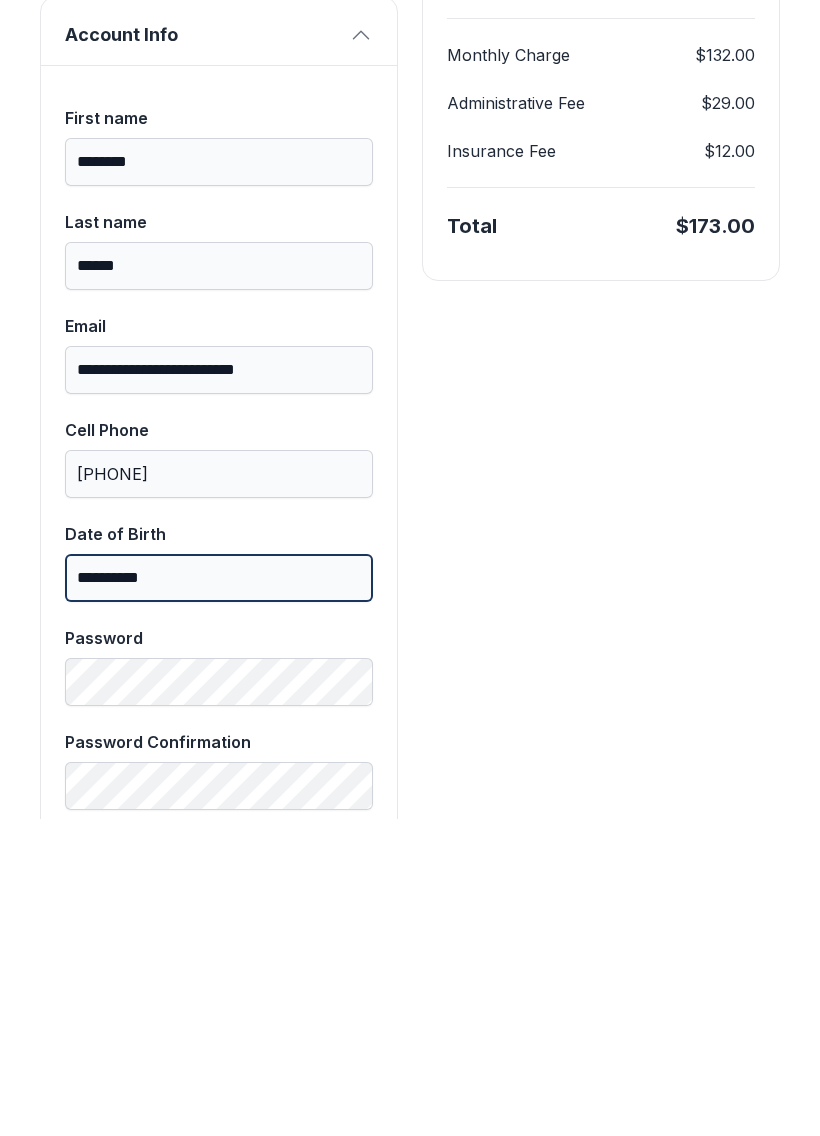 scroll, scrollTop: 331, scrollLeft: 0, axis: vertical 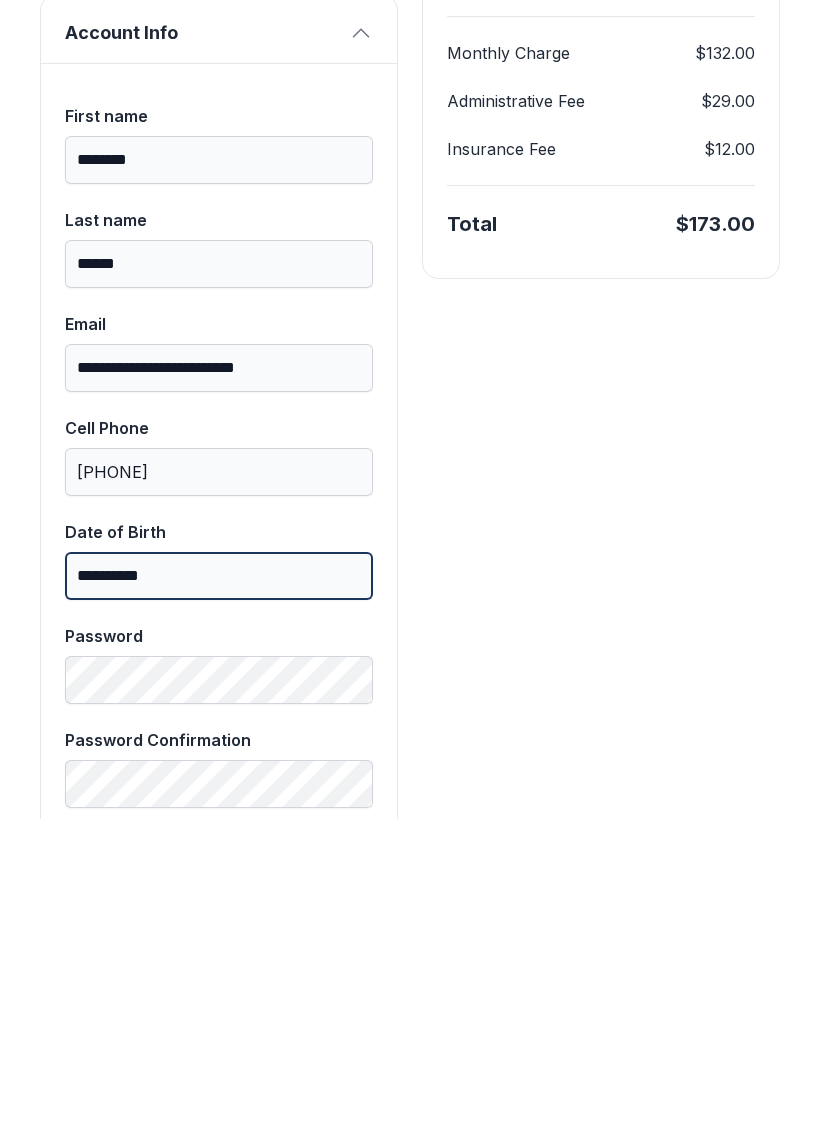 type on "**********" 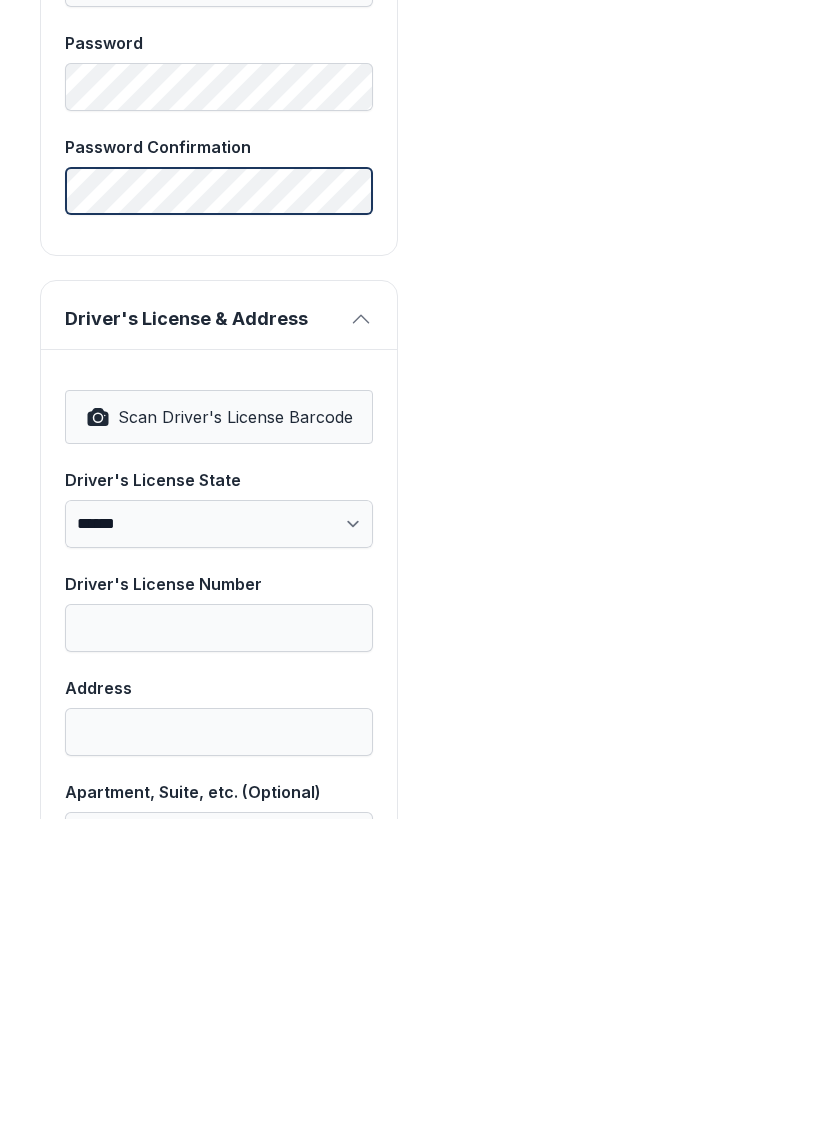 scroll, scrollTop: 925, scrollLeft: 0, axis: vertical 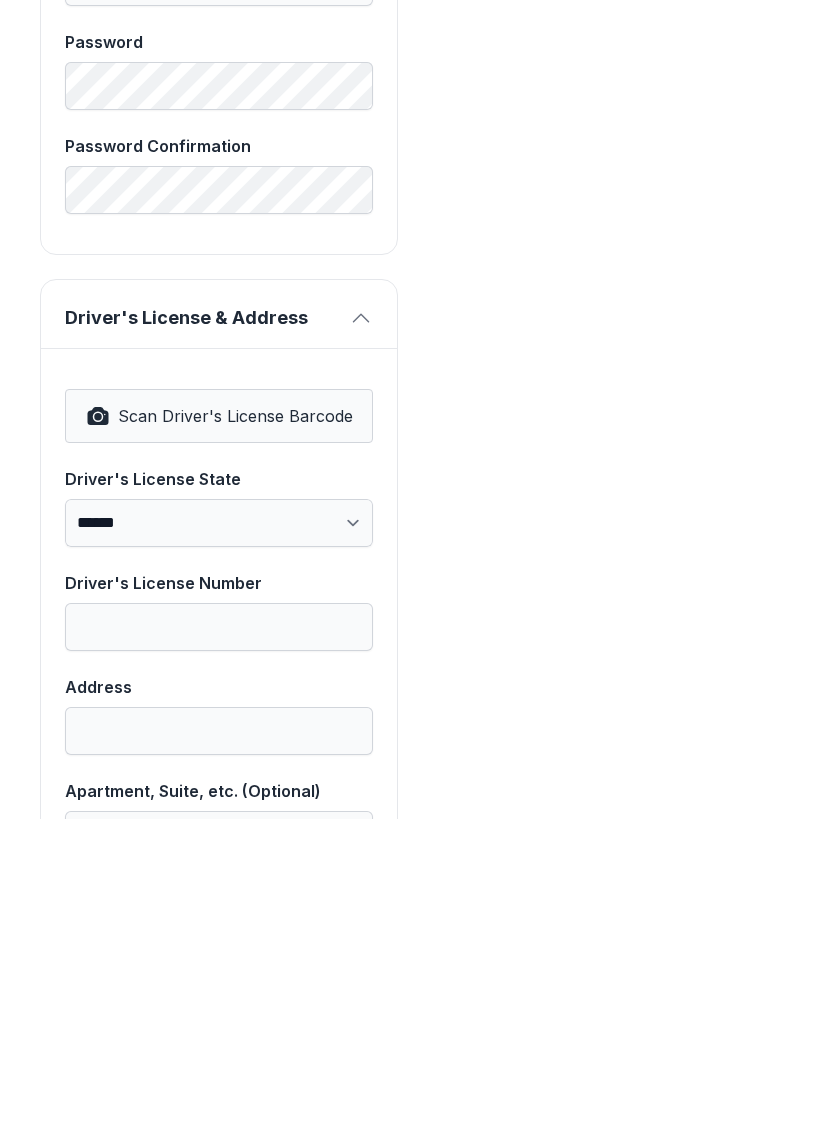 click on "Scan Driver's License Barcode" at bounding box center (219, 733) 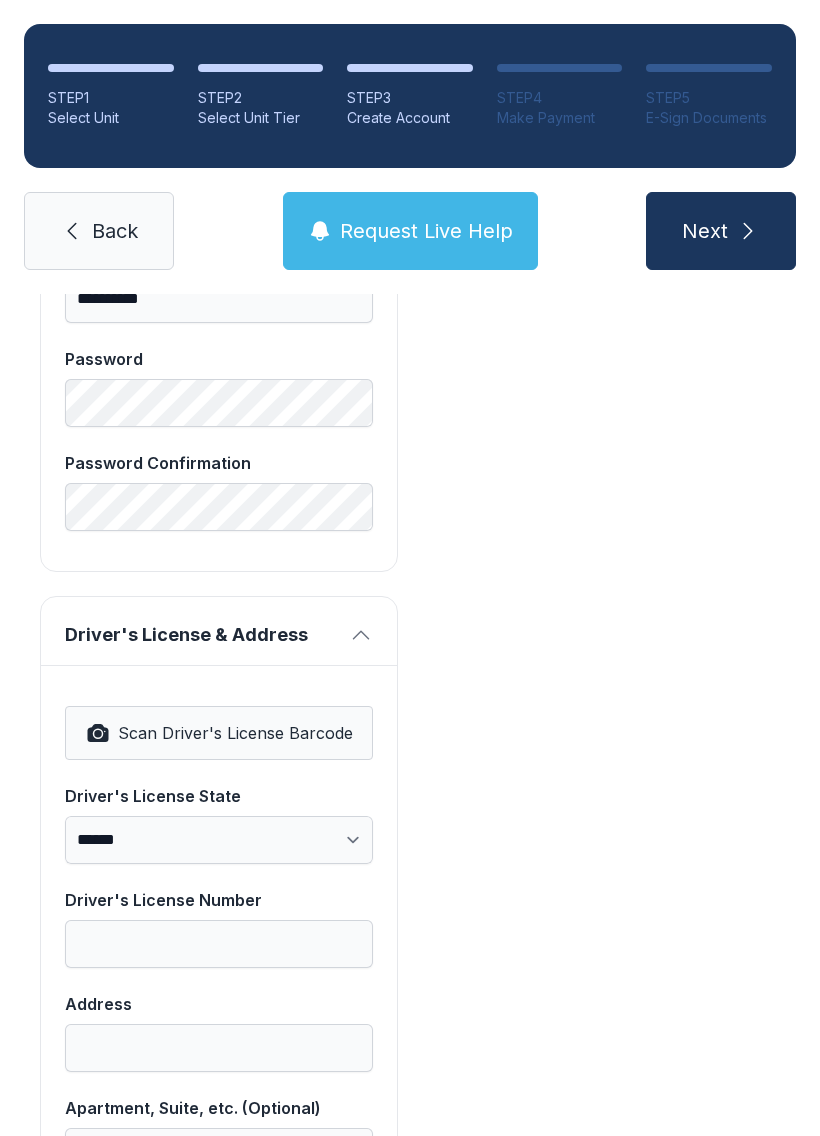 select on "**" 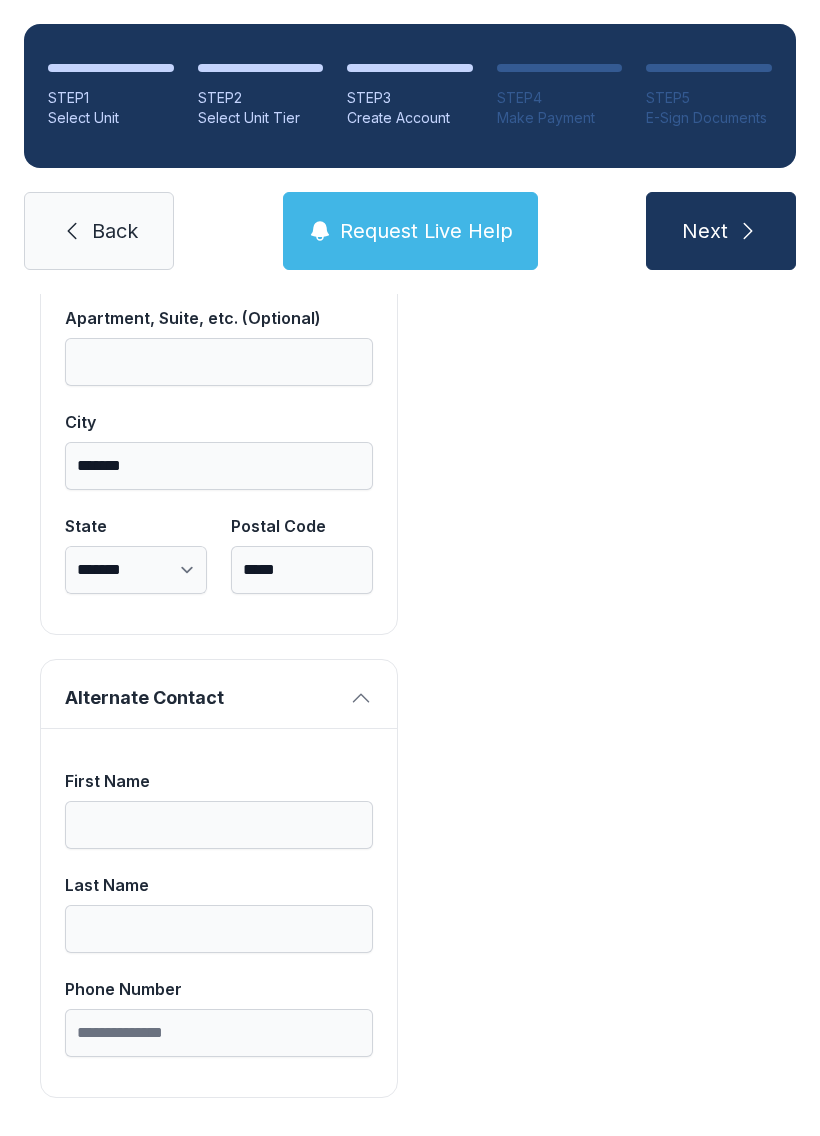 scroll, scrollTop: 1713, scrollLeft: 0, axis: vertical 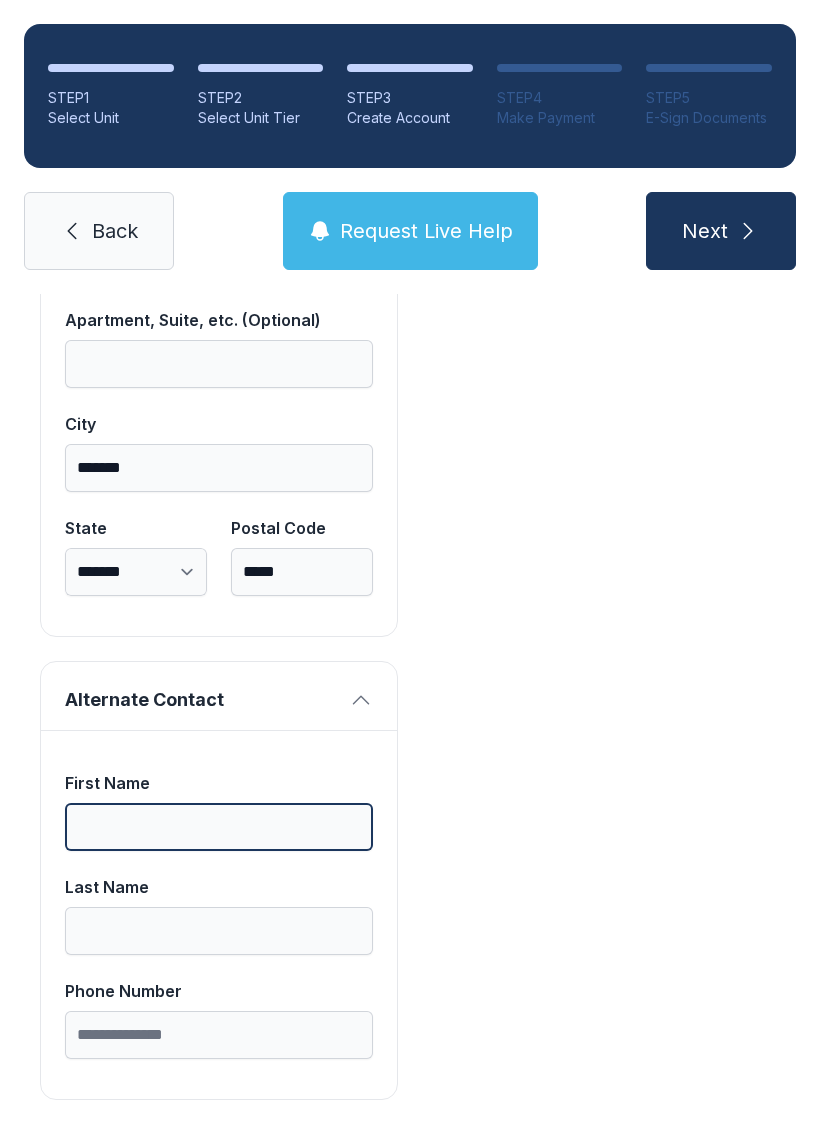 click on "First Name" at bounding box center (219, 827) 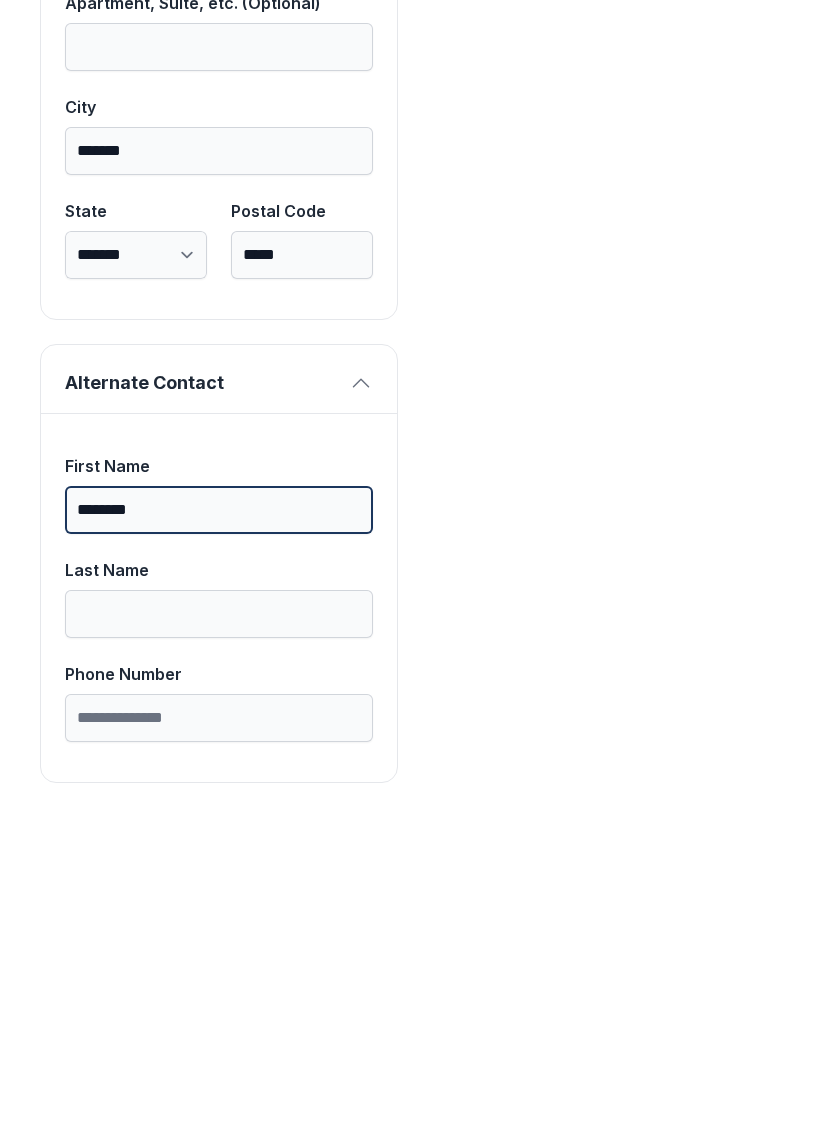 type on "********" 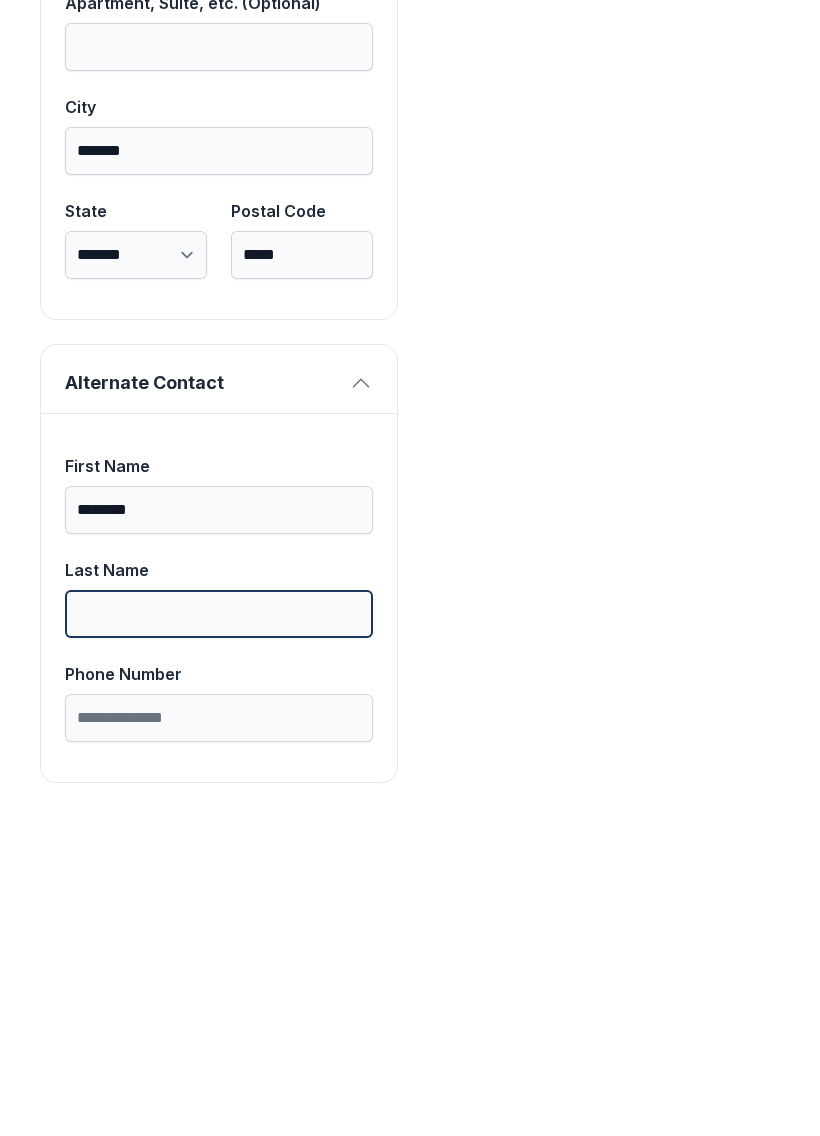 click on "Last Name" at bounding box center [219, 931] 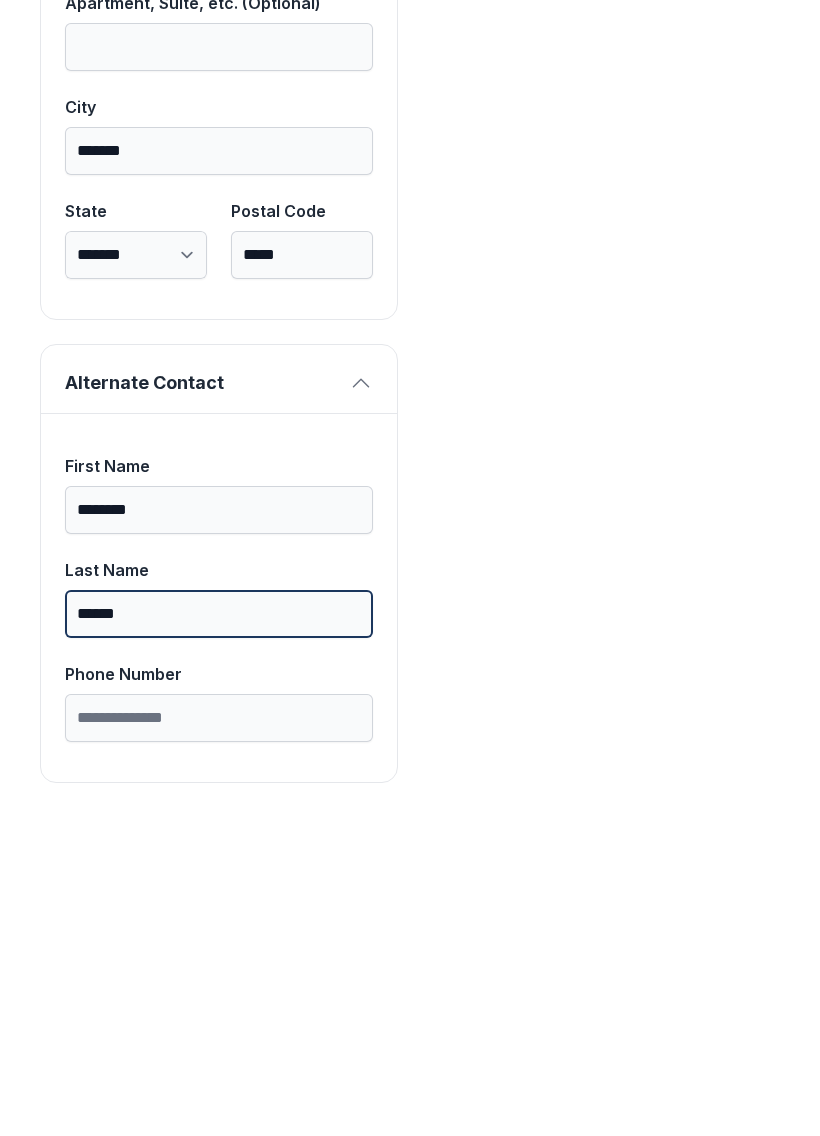 type on "******" 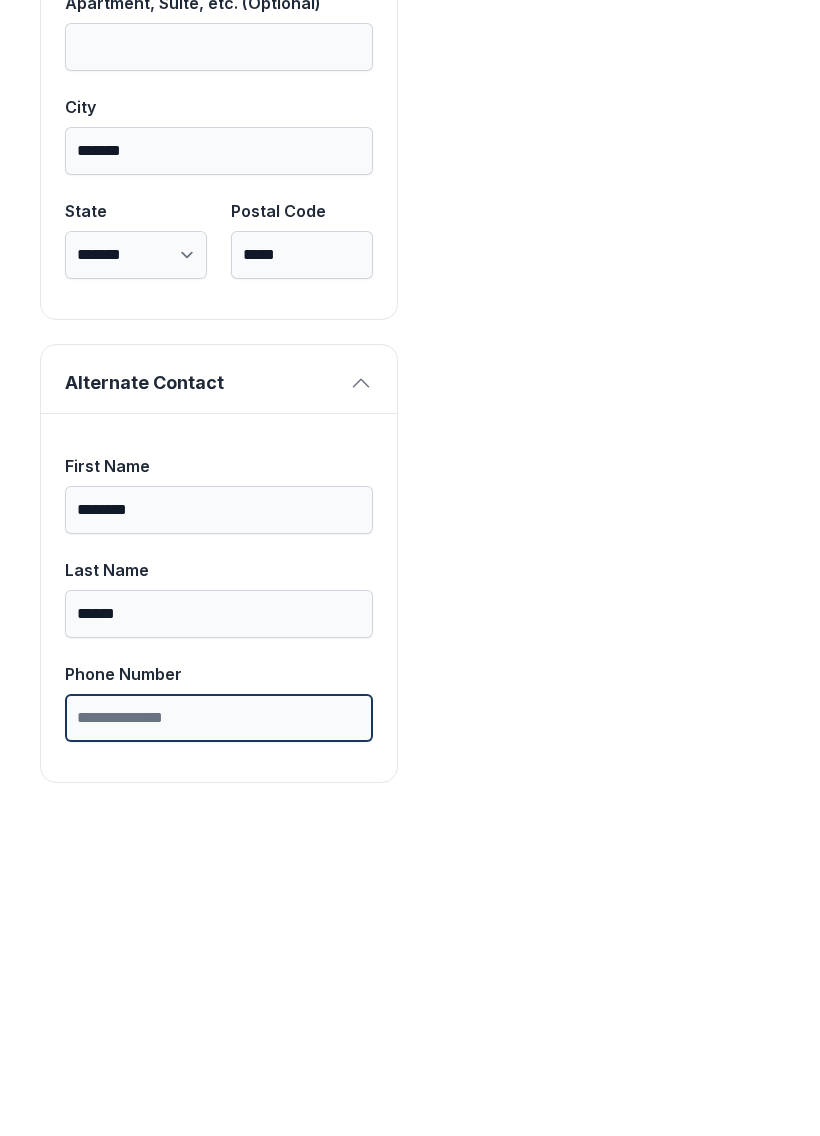 click on "Phone Number" at bounding box center [219, 1035] 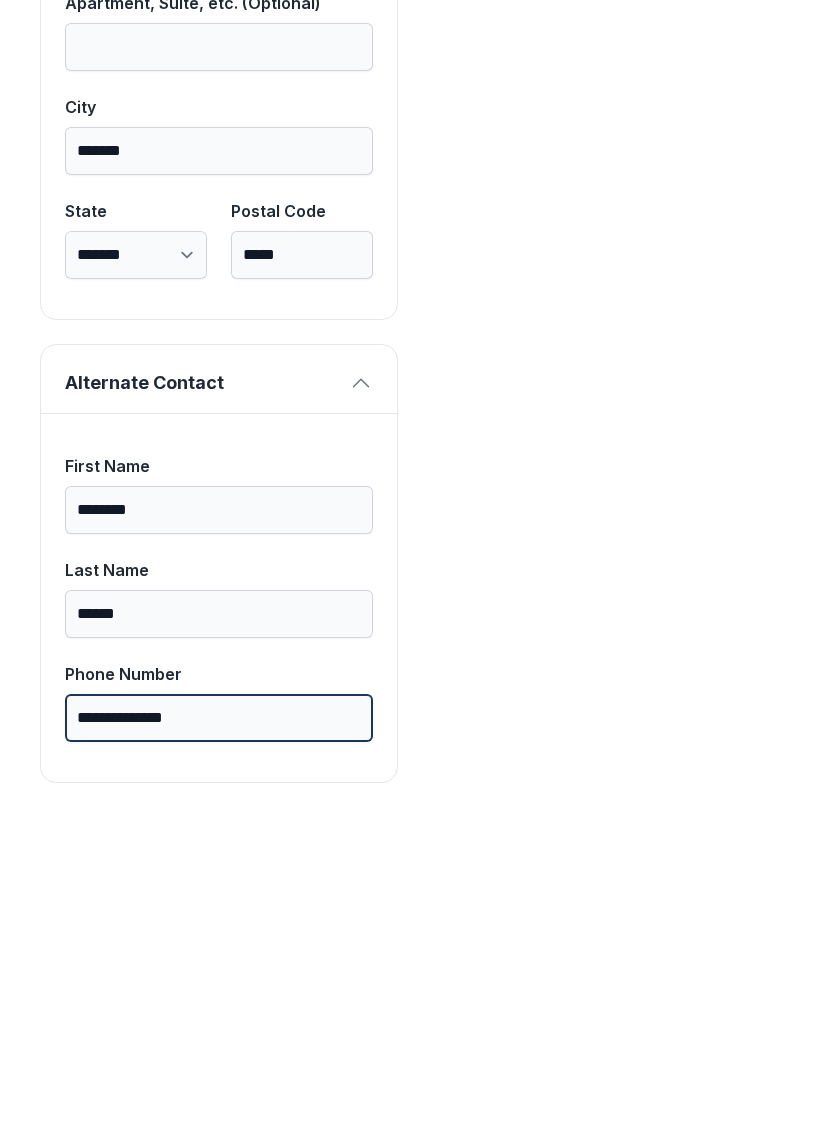 type on "**********" 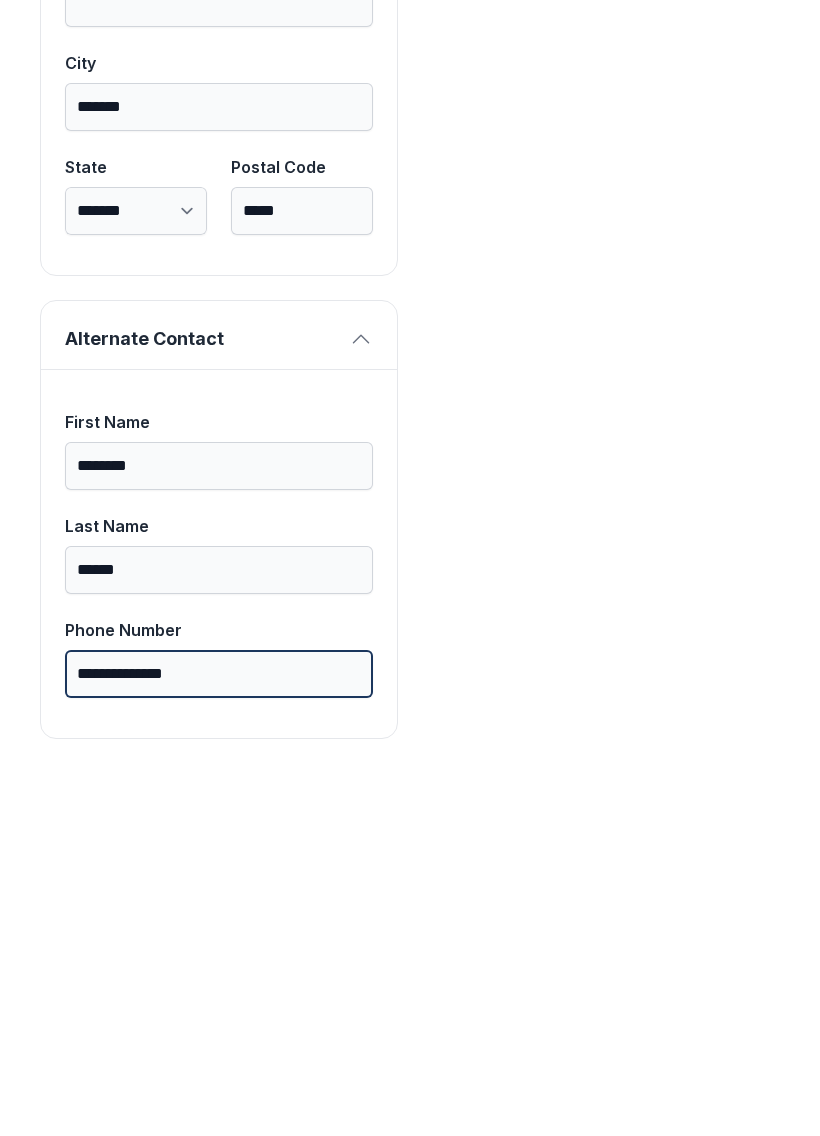 scroll, scrollTop: 1787, scrollLeft: 0, axis: vertical 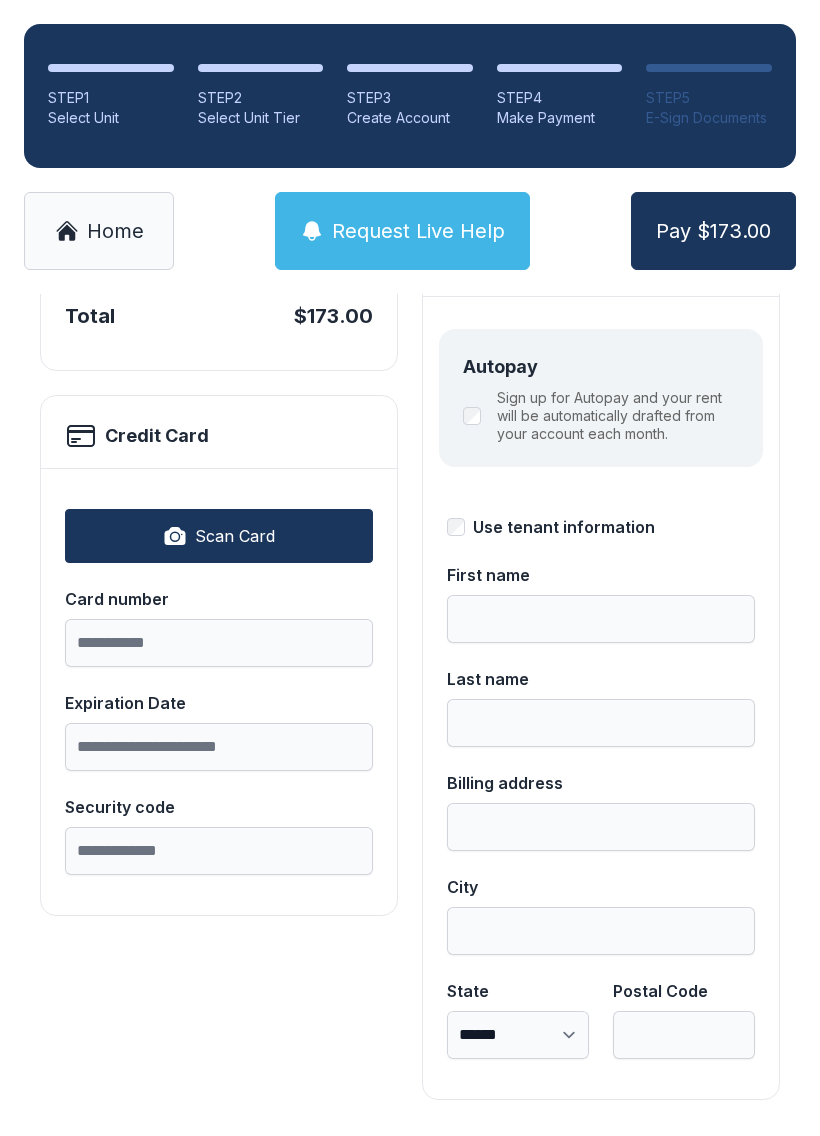 click on "Scan Card" at bounding box center [235, 536] 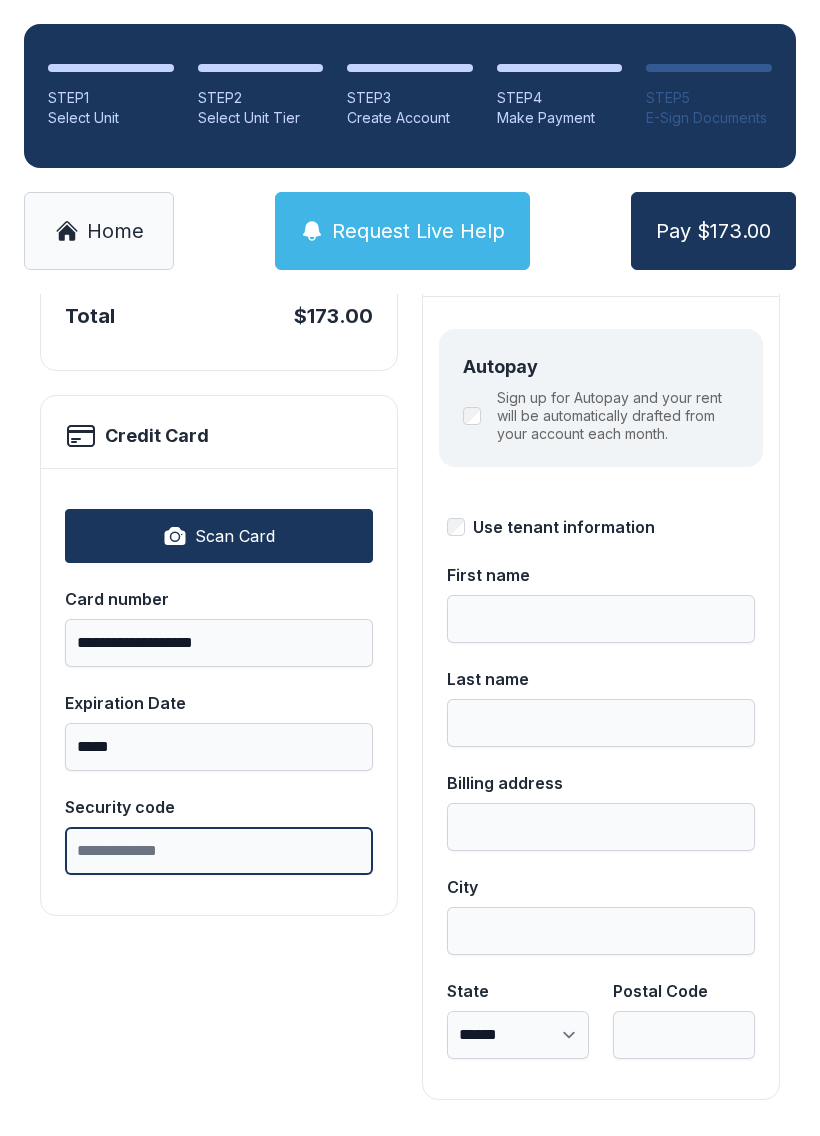 click on "Security code" at bounding box center (219, 851) 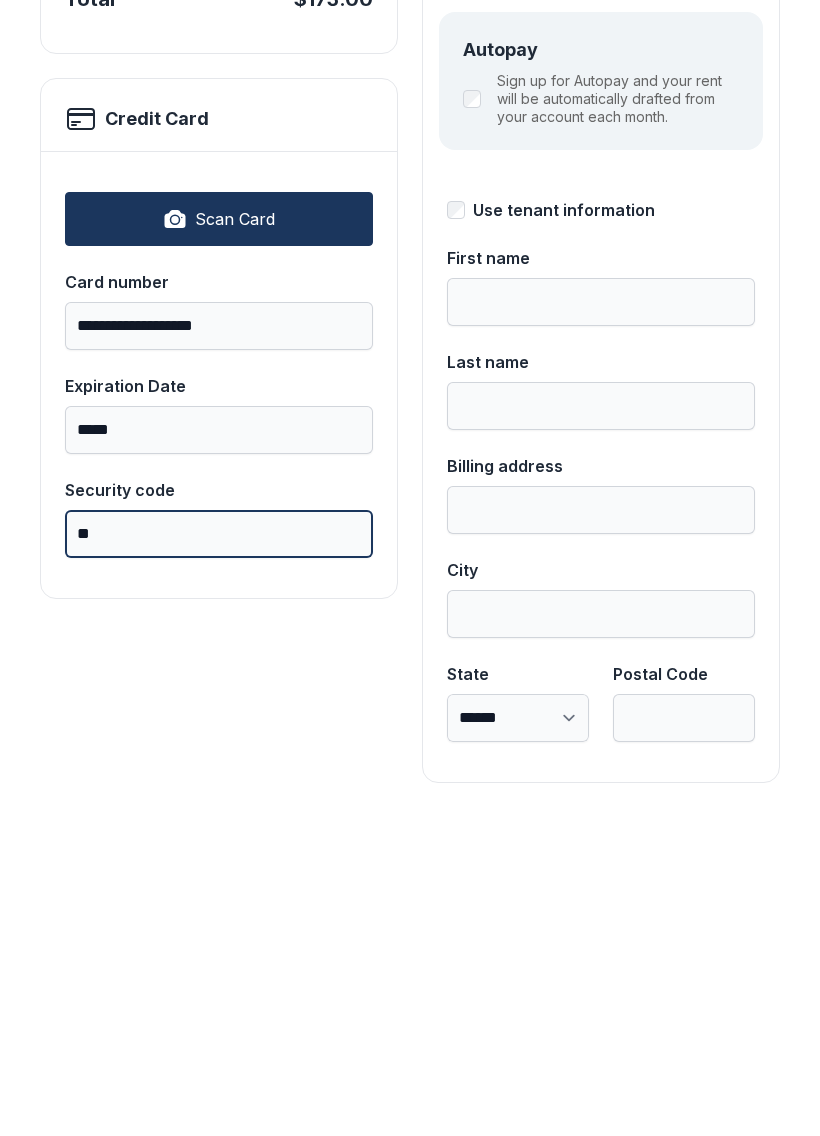 type on "*" 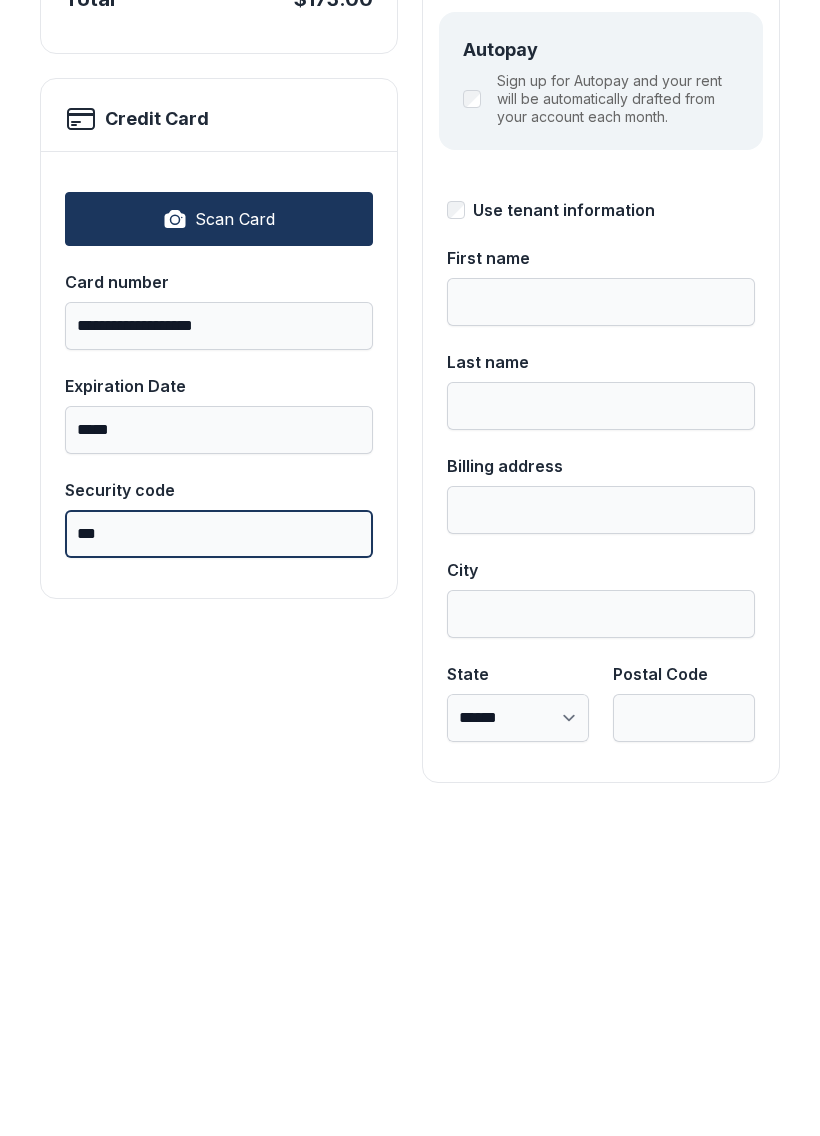 type on "***" 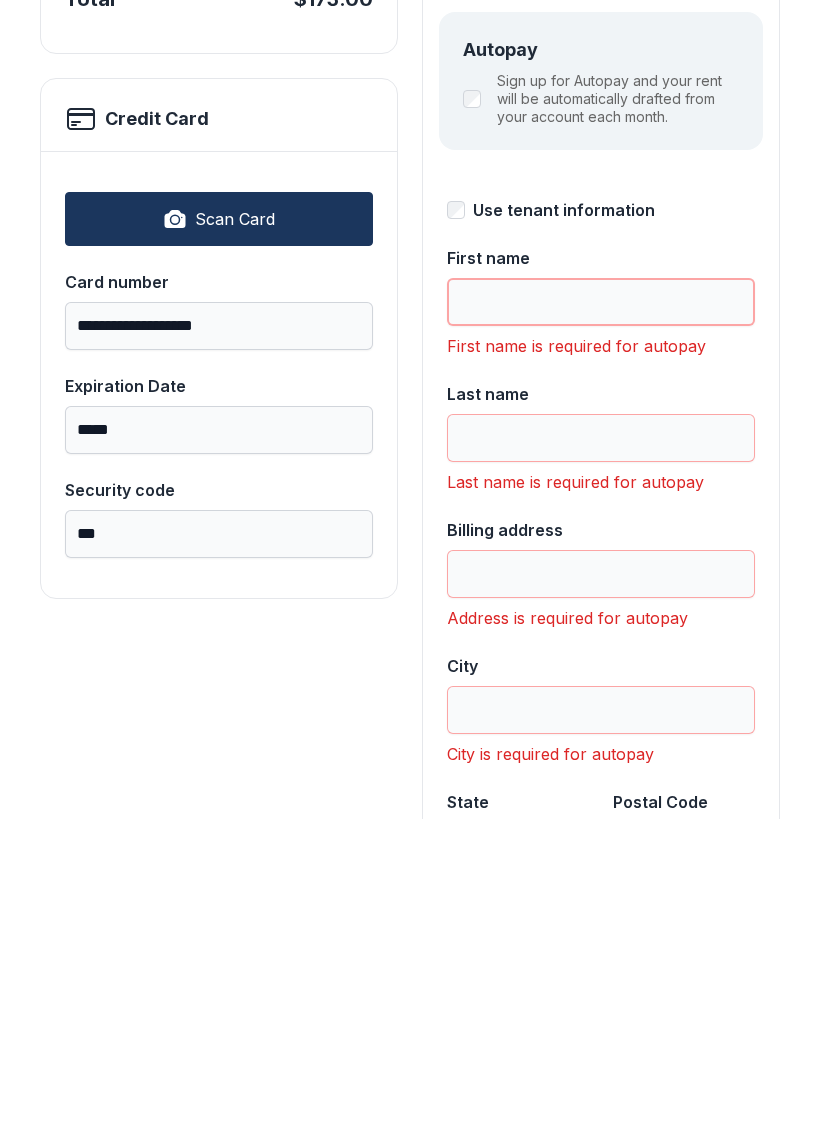 click on "First name" at bounding box center [601, 619] 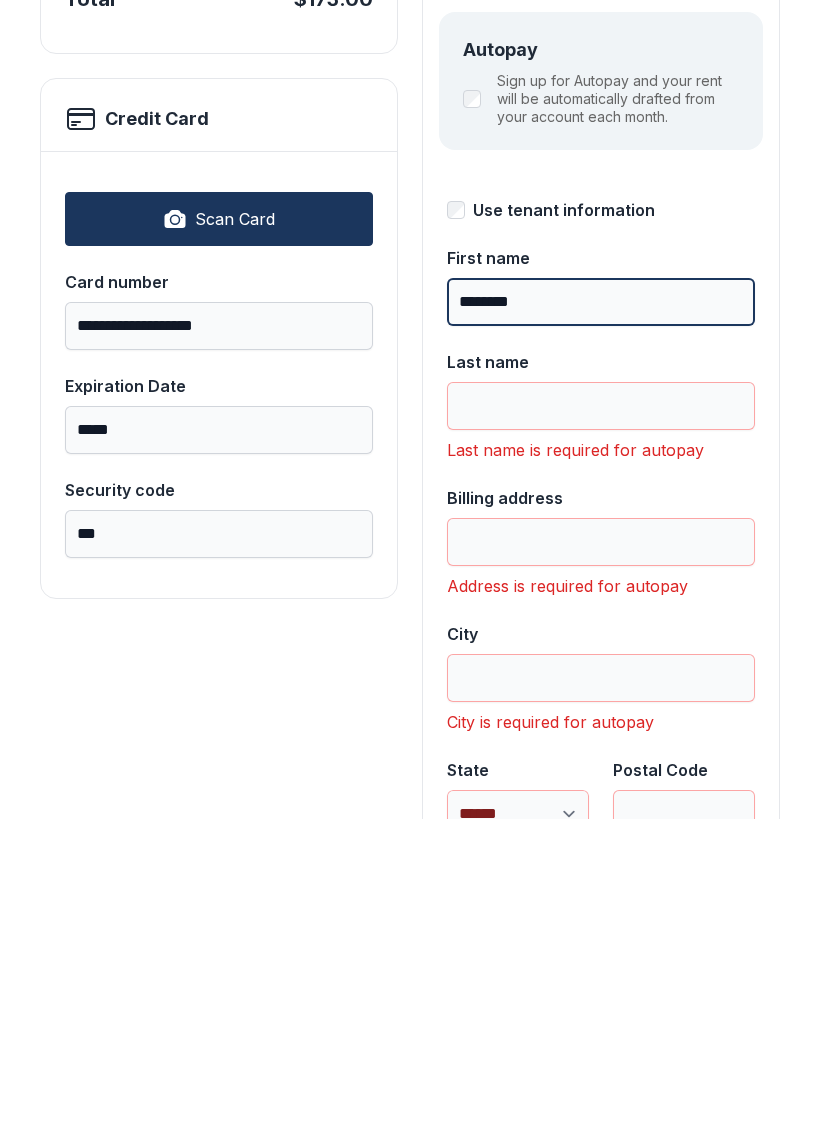 type on "********" 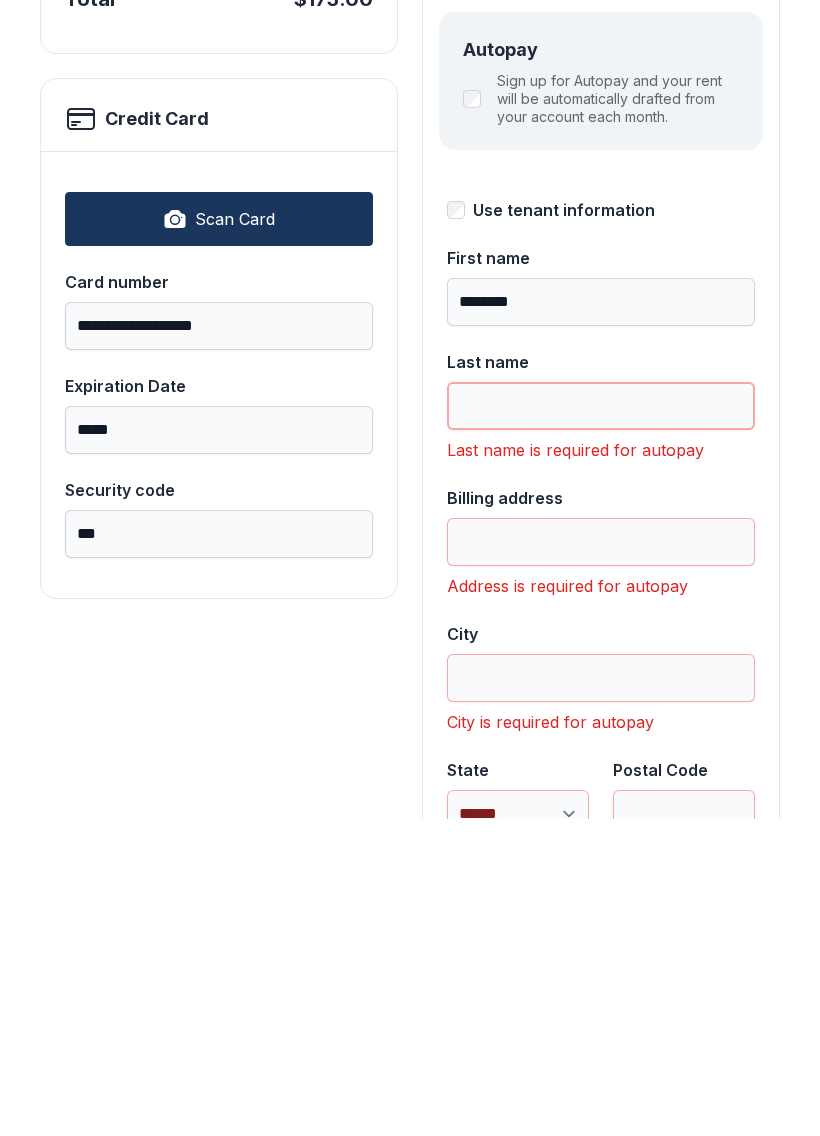 click on "Last name" at bounding box center (601, 723) 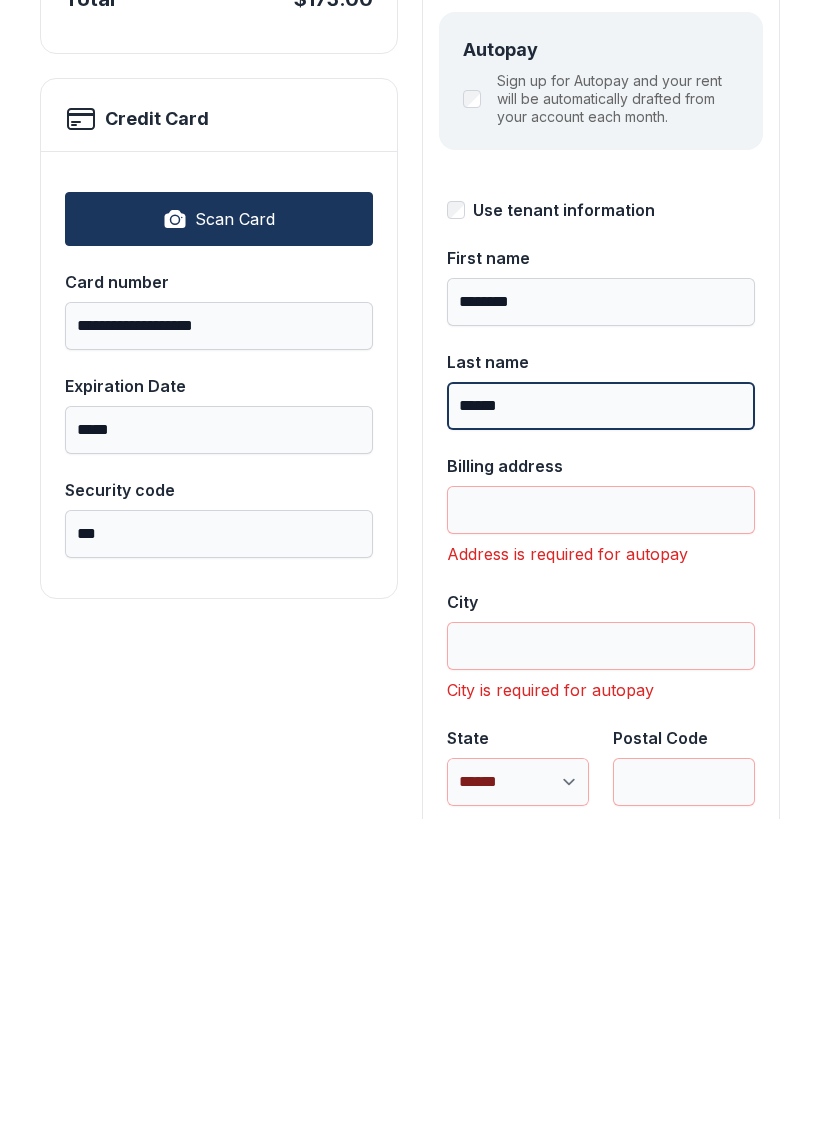 type on "******" 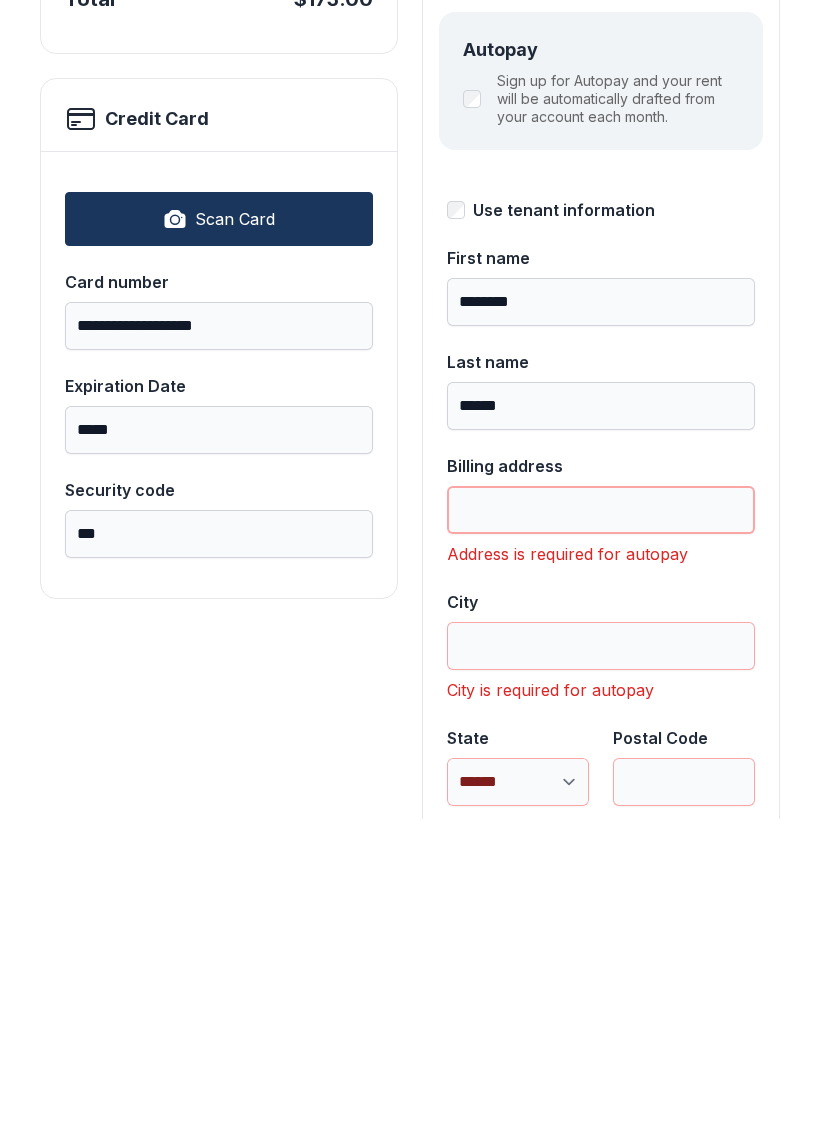 click on "Billing address" at bounding box center [601, 827] 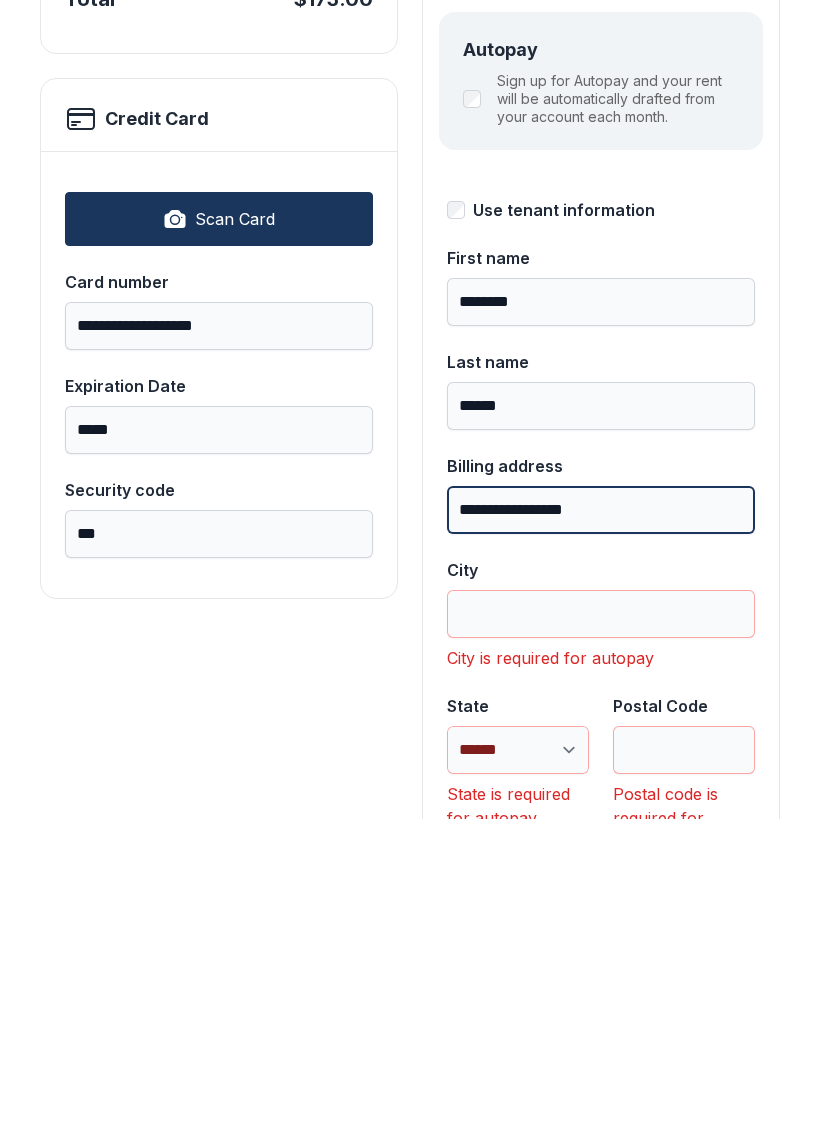 type on "**********" 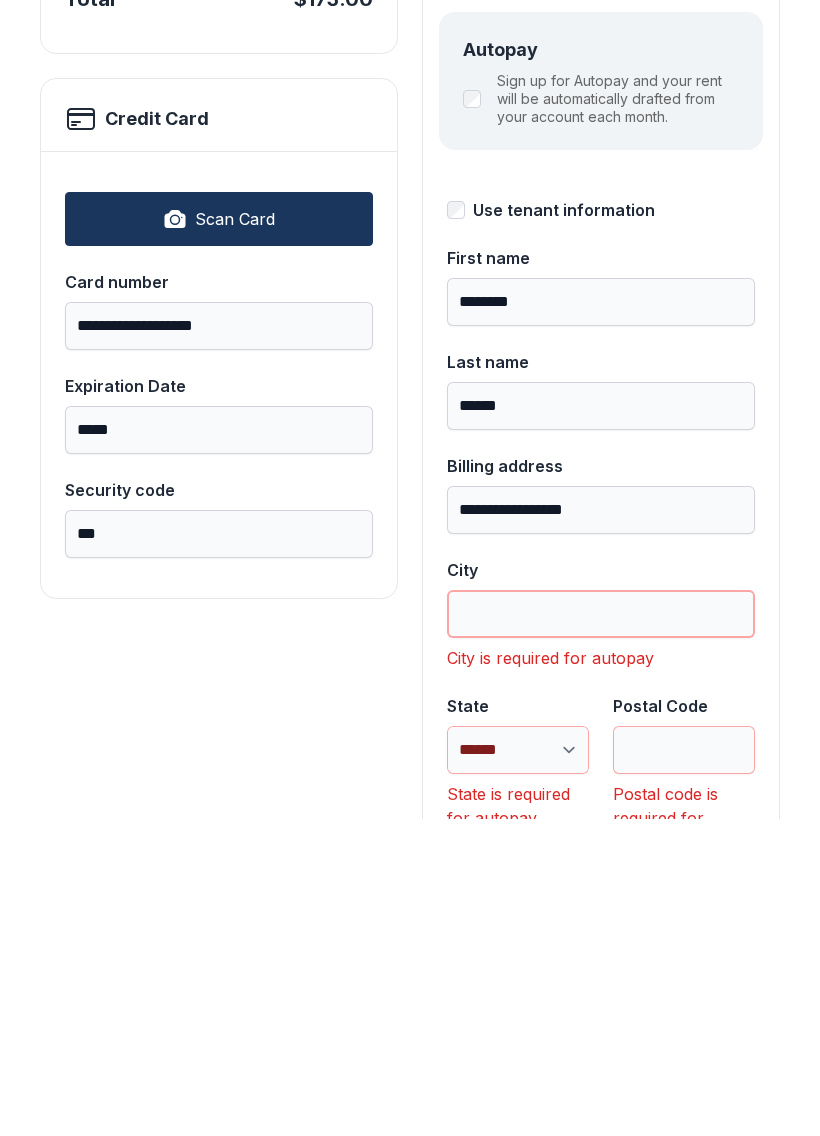 click on "City" at bounding box center (601, 931) 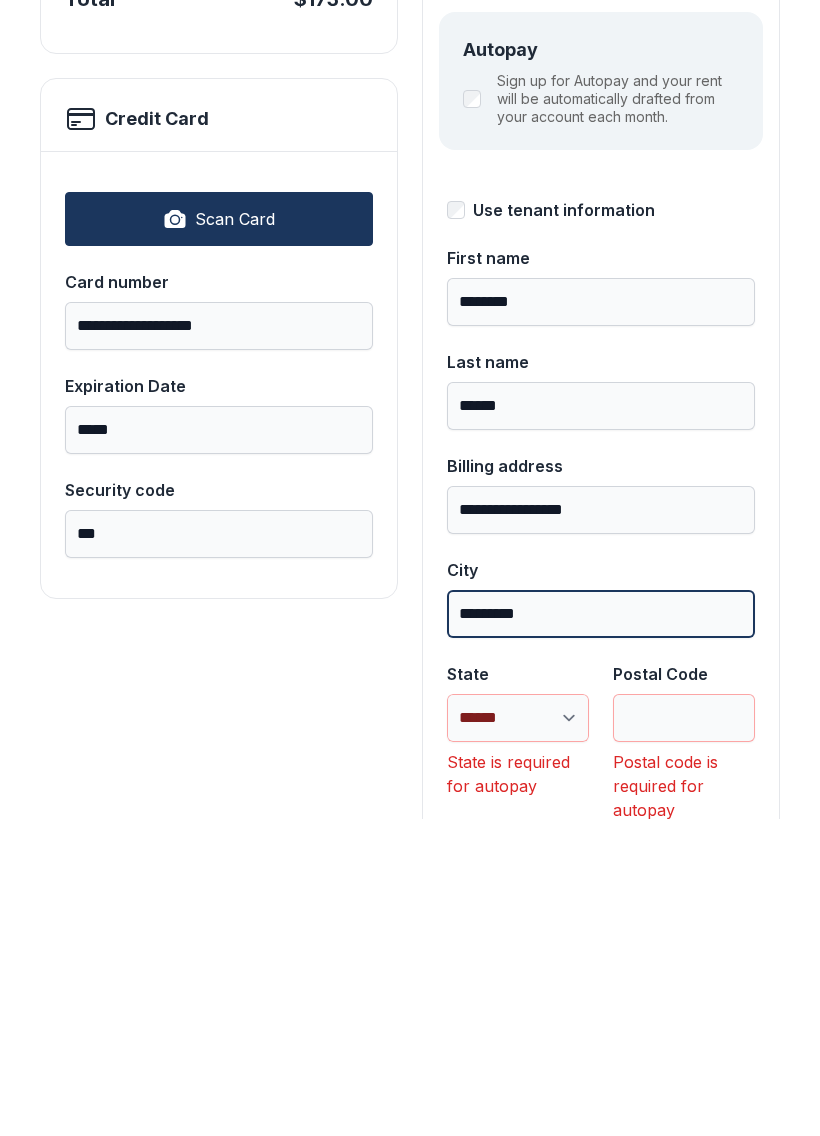 type on "*********" 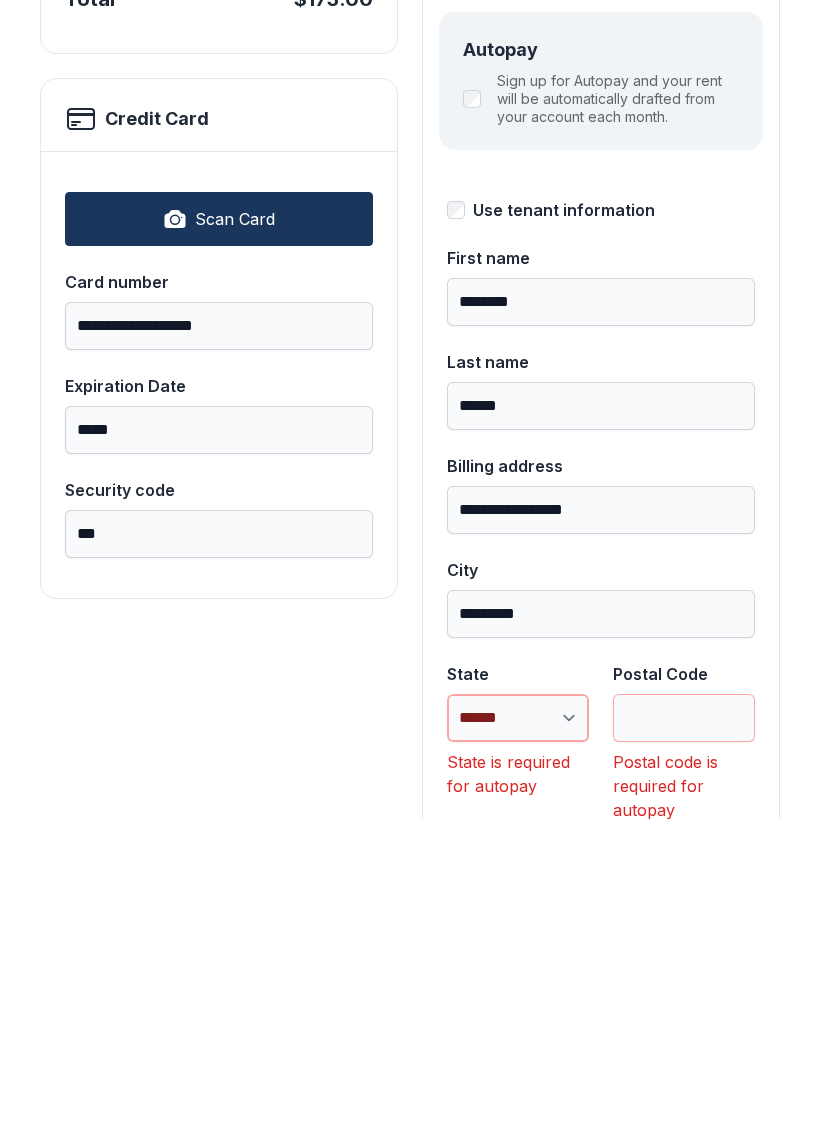 click on "**********" at bounding box center [518, 1035] 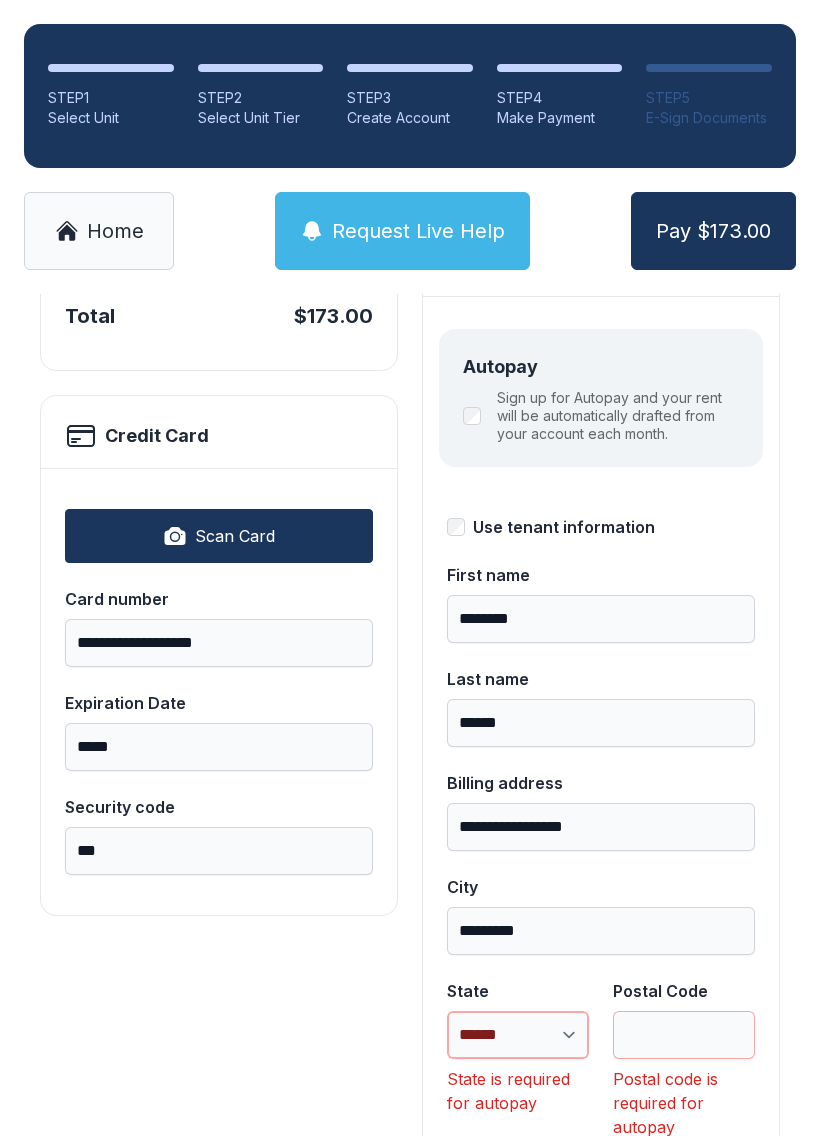 select on "**" 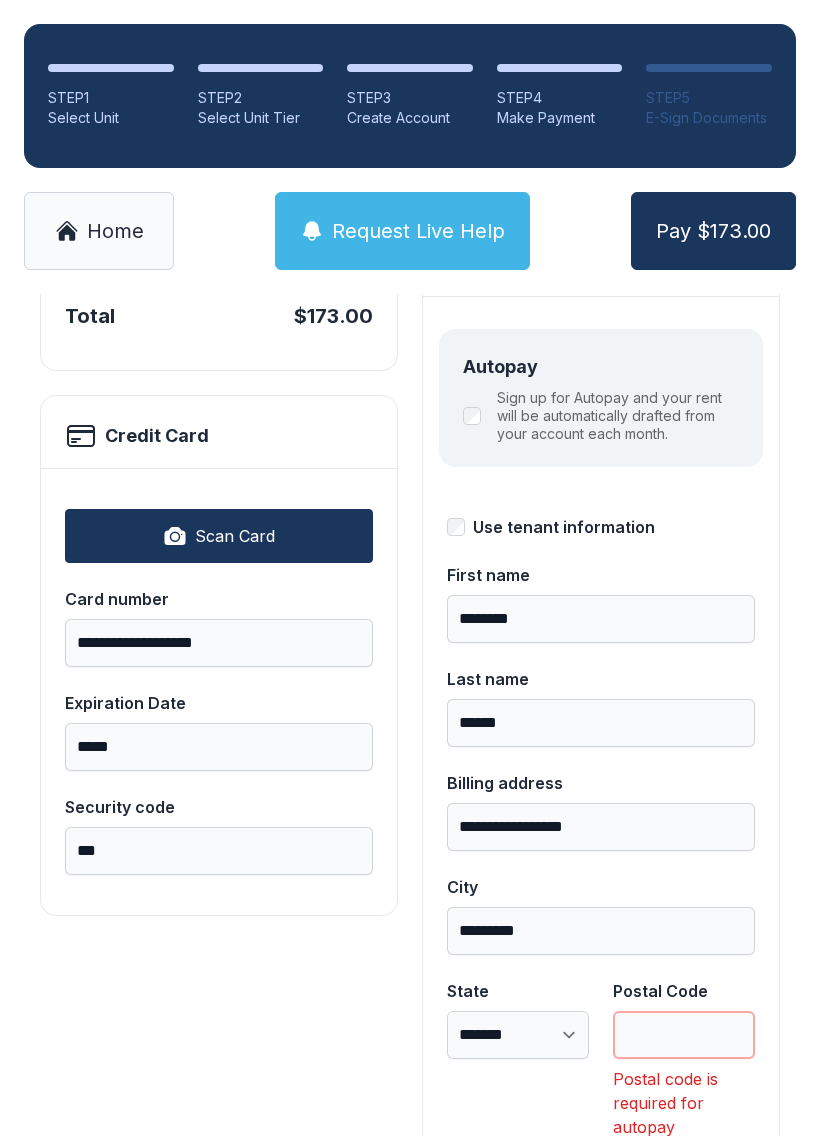 click on "Postal Code" at bounding box center [684, 1035] 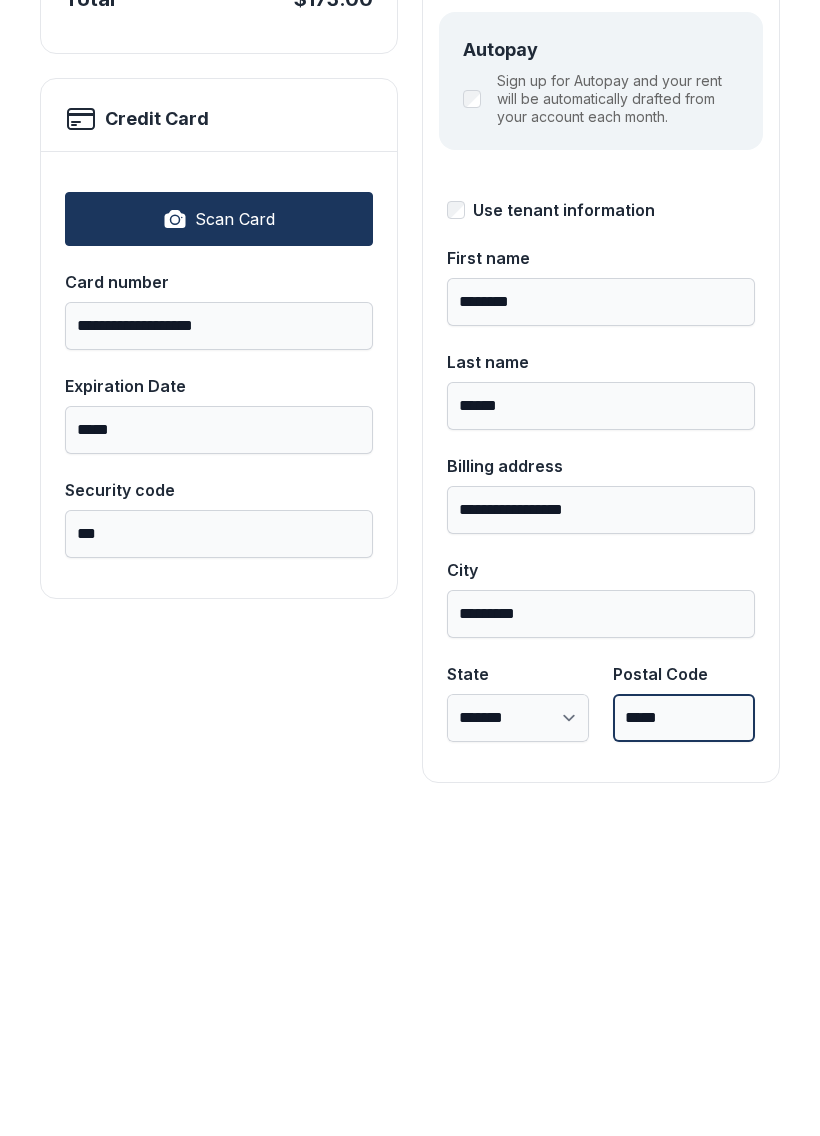 type on "*****" 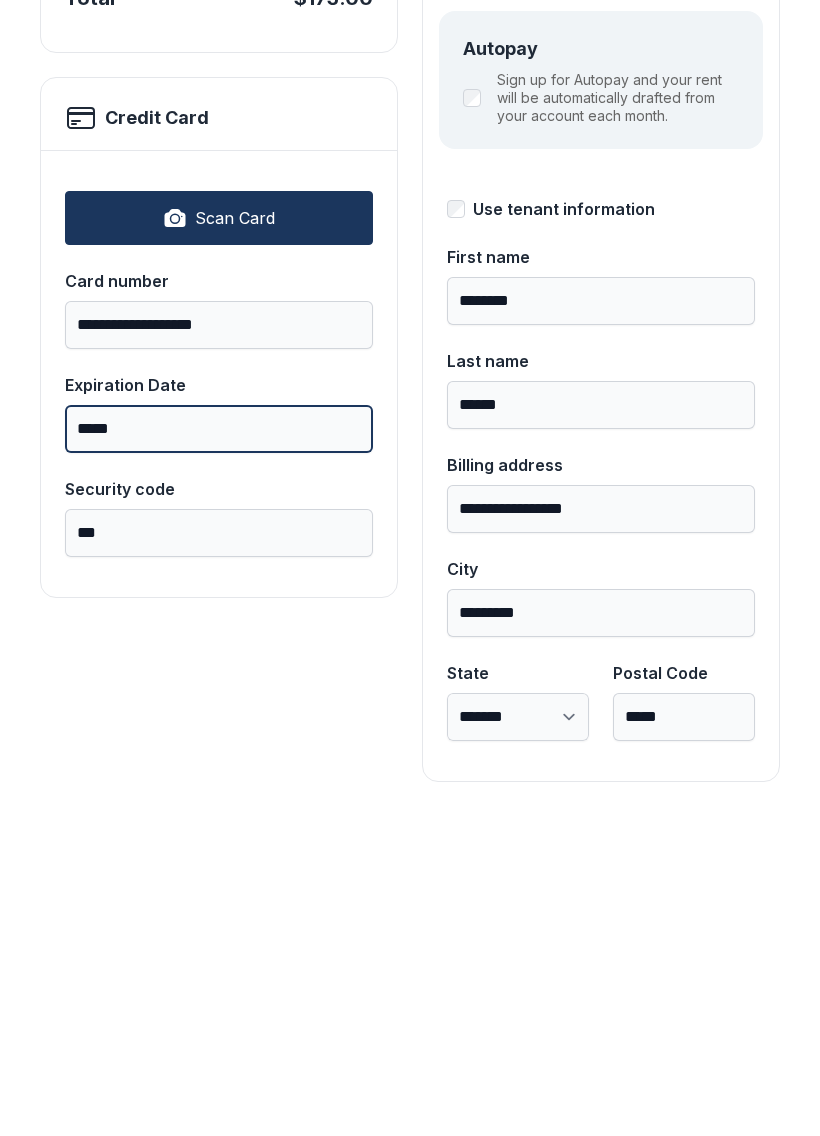 scroll, scrollTop: 218, scrollLeft: 0, axis: vertical 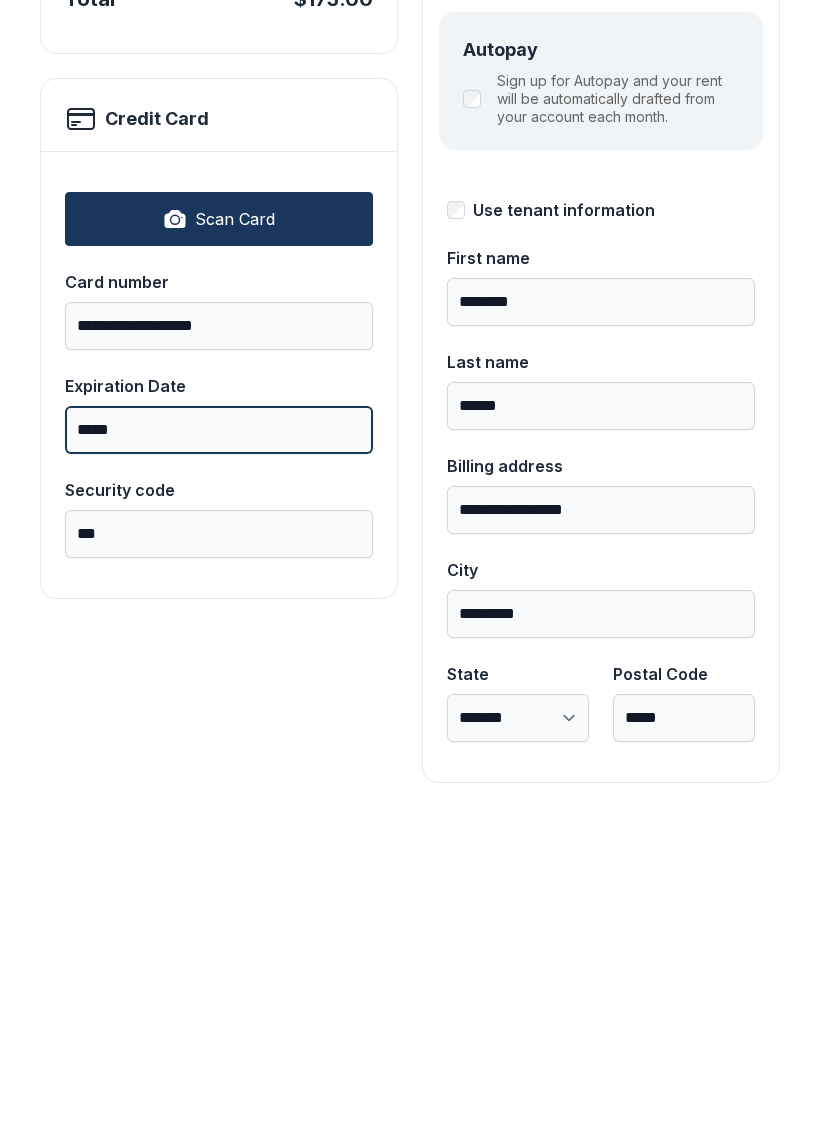 click on "Pay $173.00" at bounding box center [713, 231] 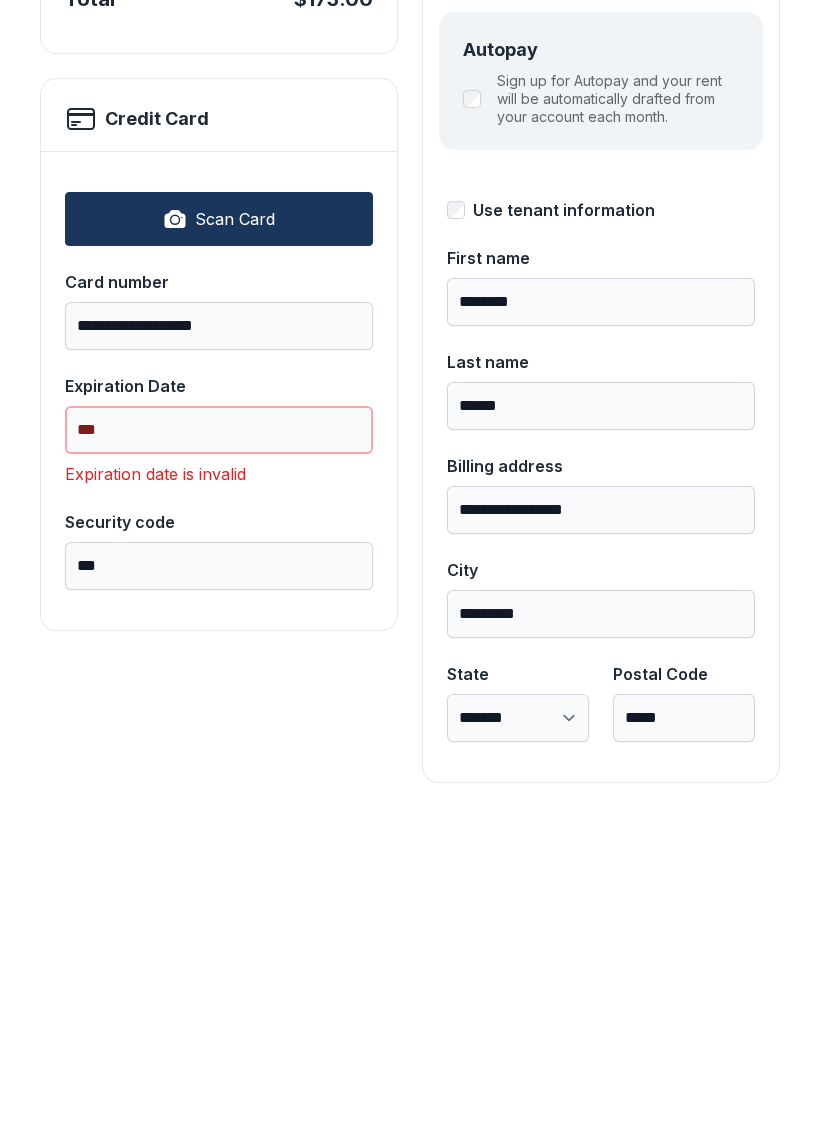 type on "*" 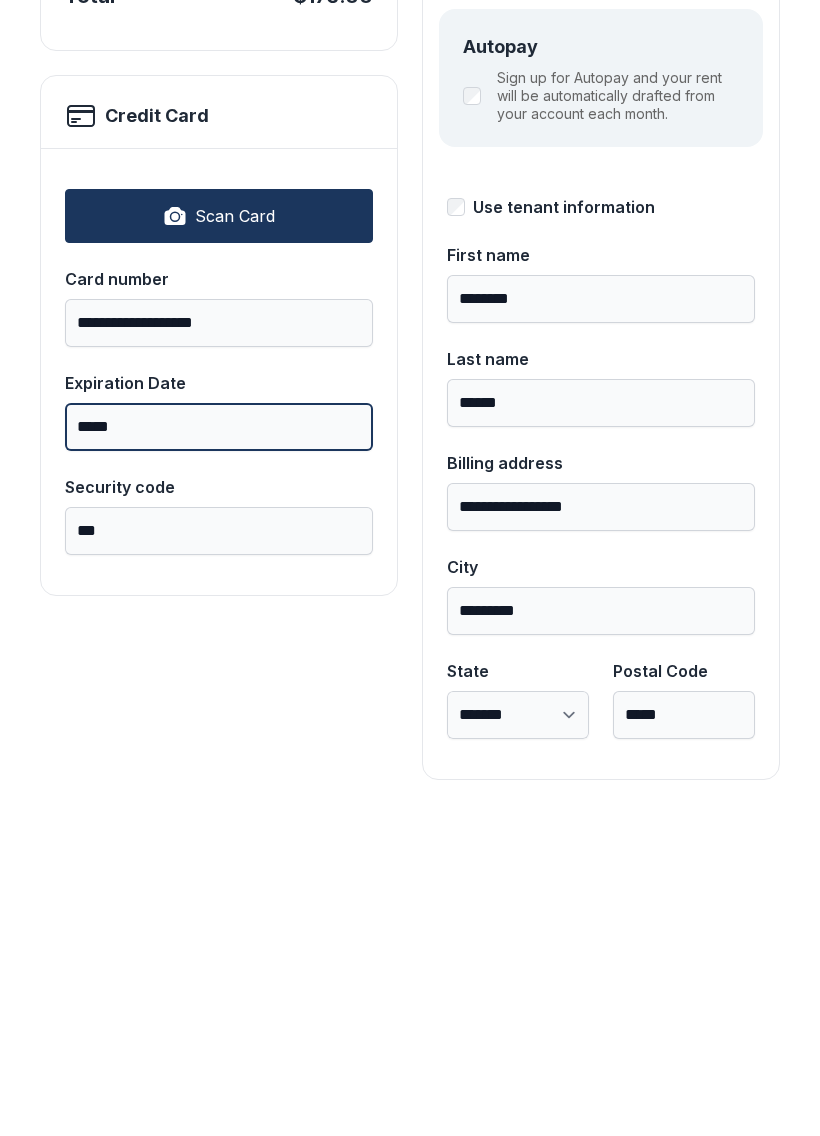 type on "*****" 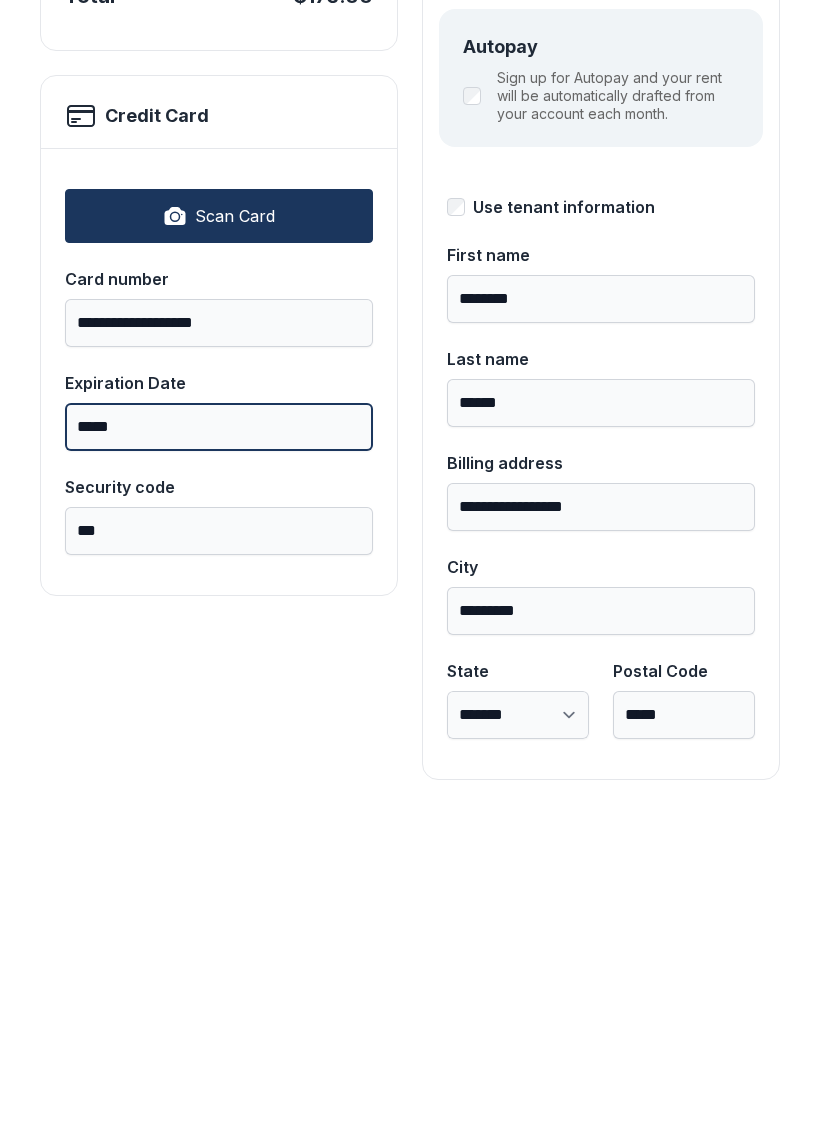 click on "Pay $173.00" at bounding box center (713, 231) 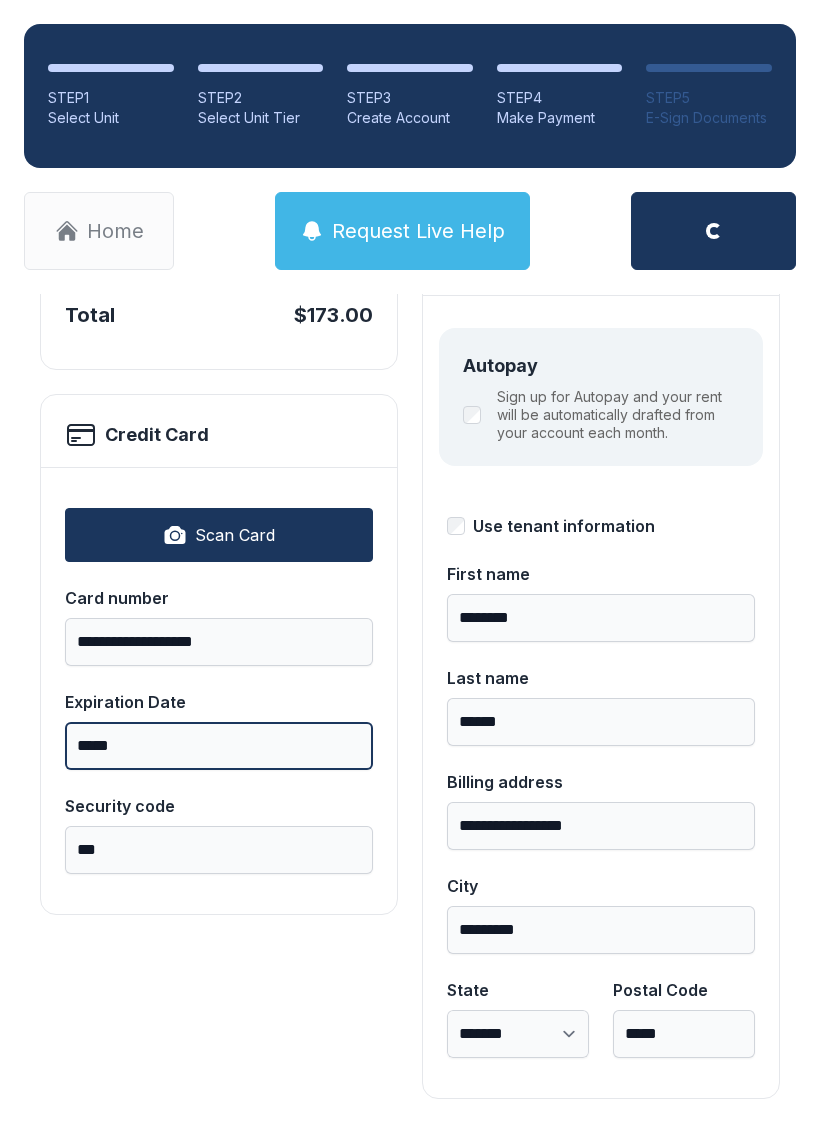 scroll, scrollTop: 218, scrollLeft: 0, axis: vertical 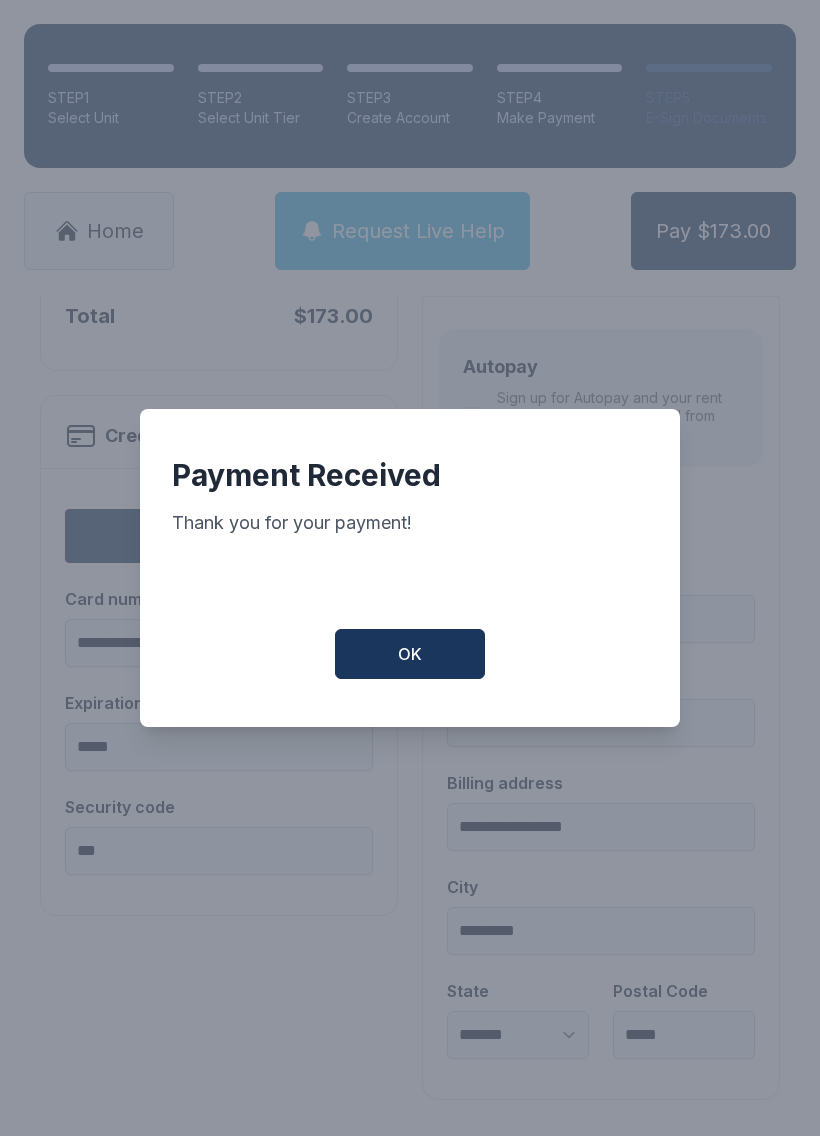 click on "OK" at bounding box center (410, 654) 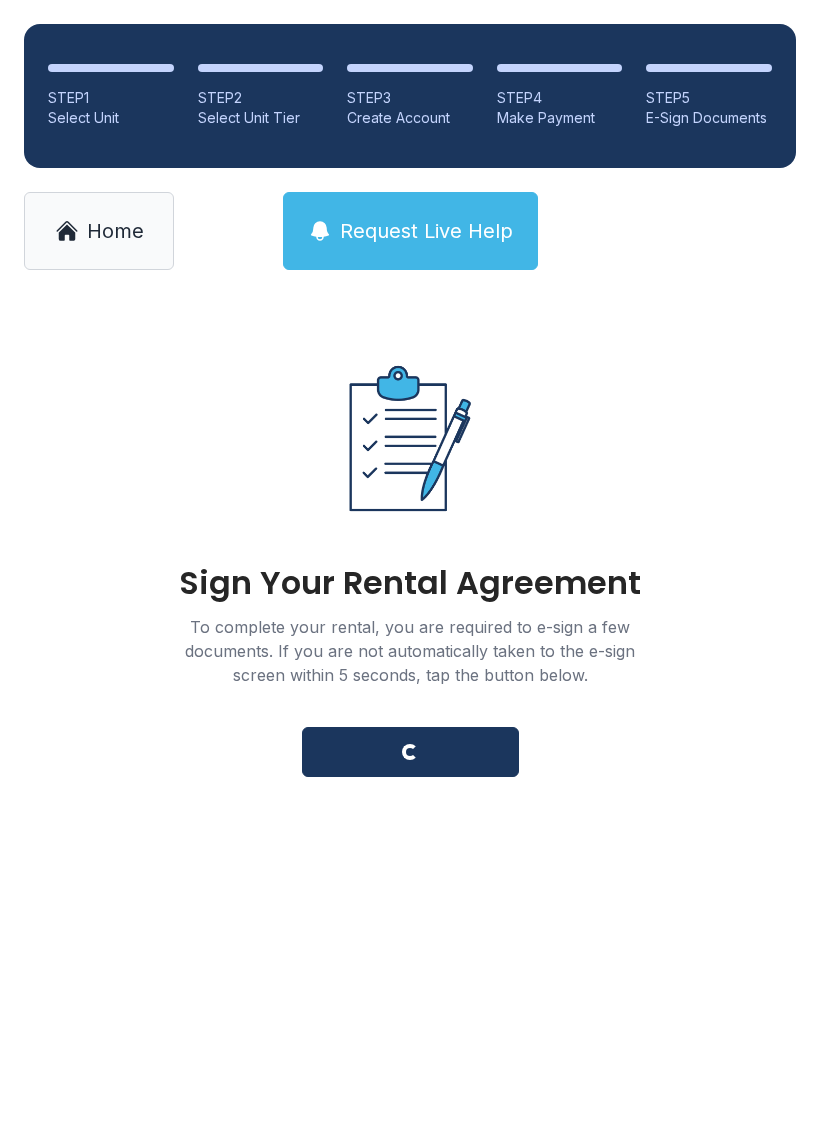 scroll, scrollTop: 0, scrollLeft: 0, axis: both 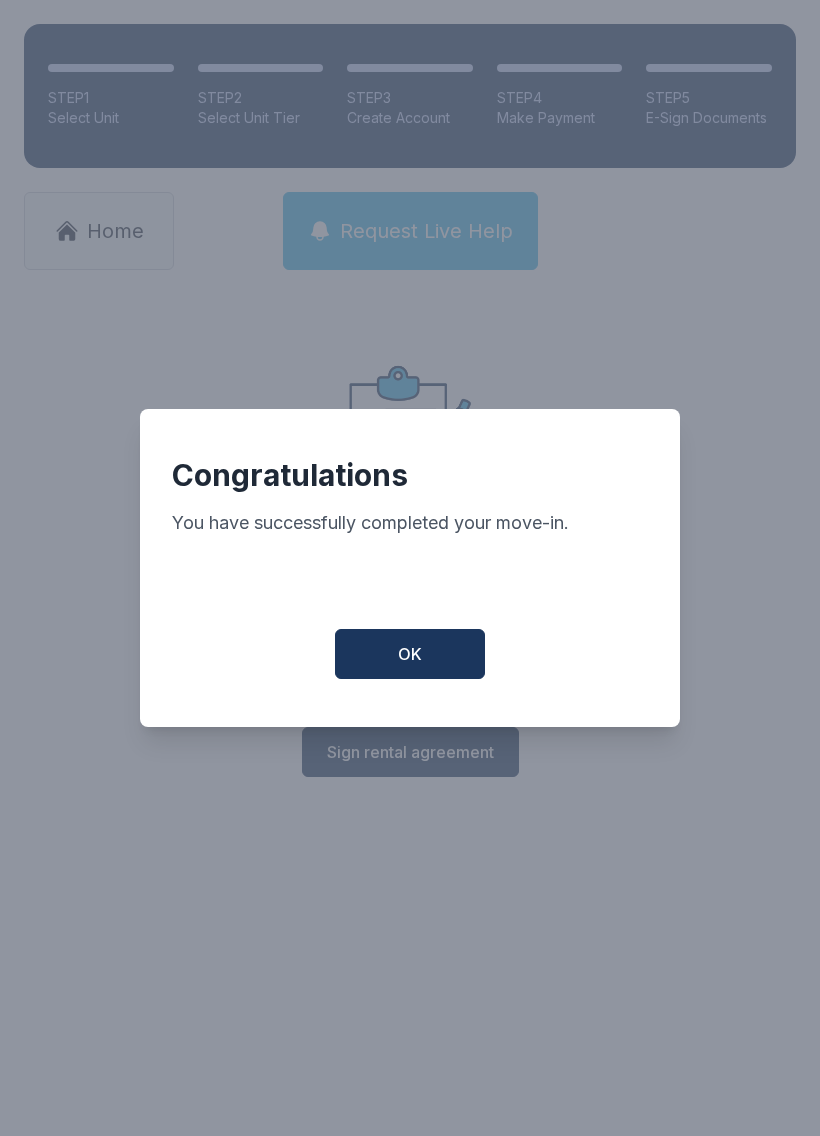 click on "OK" at bounding box center [410, 654] 